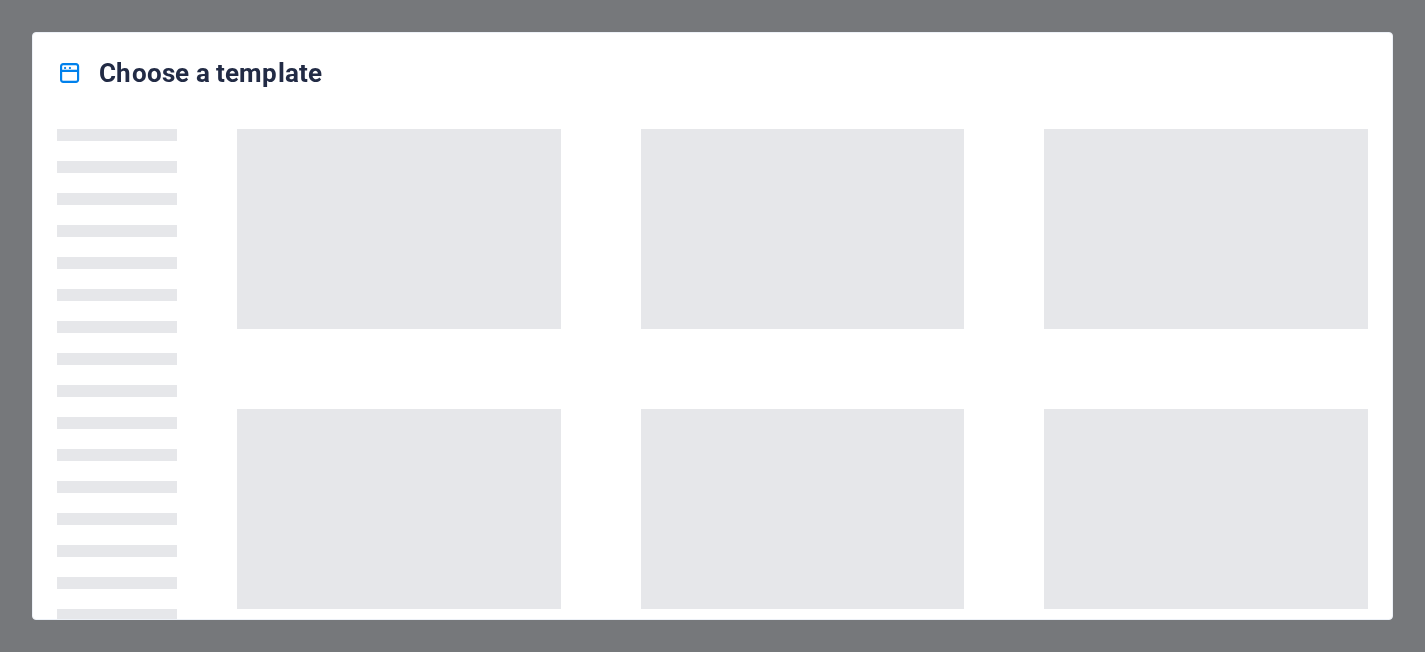 scroll, scrollTop: 0, scrollLeft: 0, axis: both 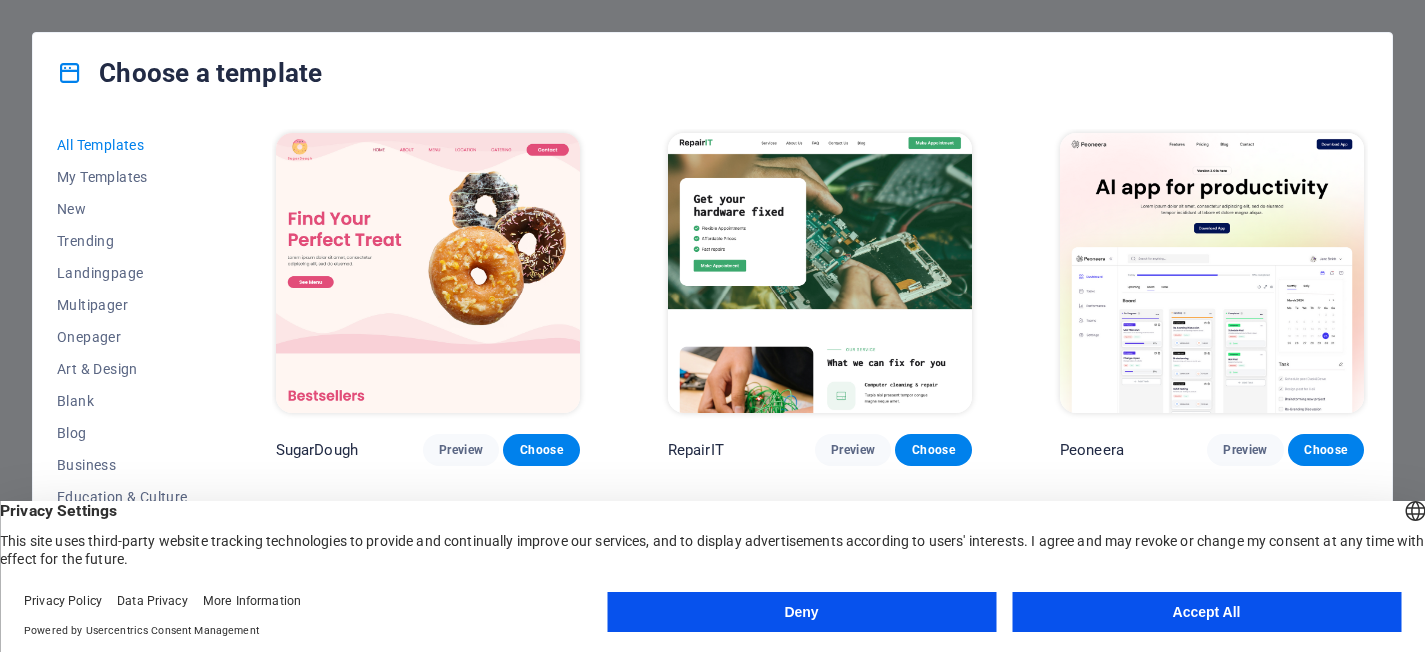 click on "Accept All" at bounding box center [1206, 612] 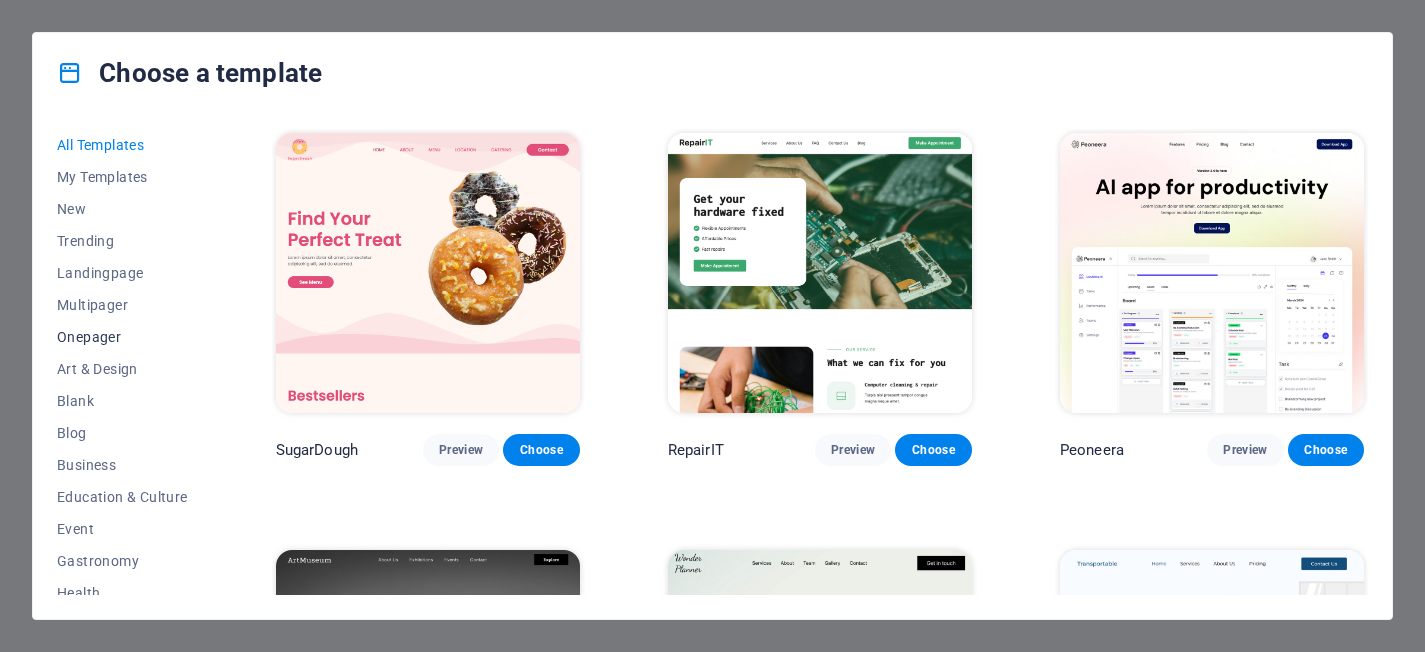 click on "Onepager" at bounding box center [122, 337] 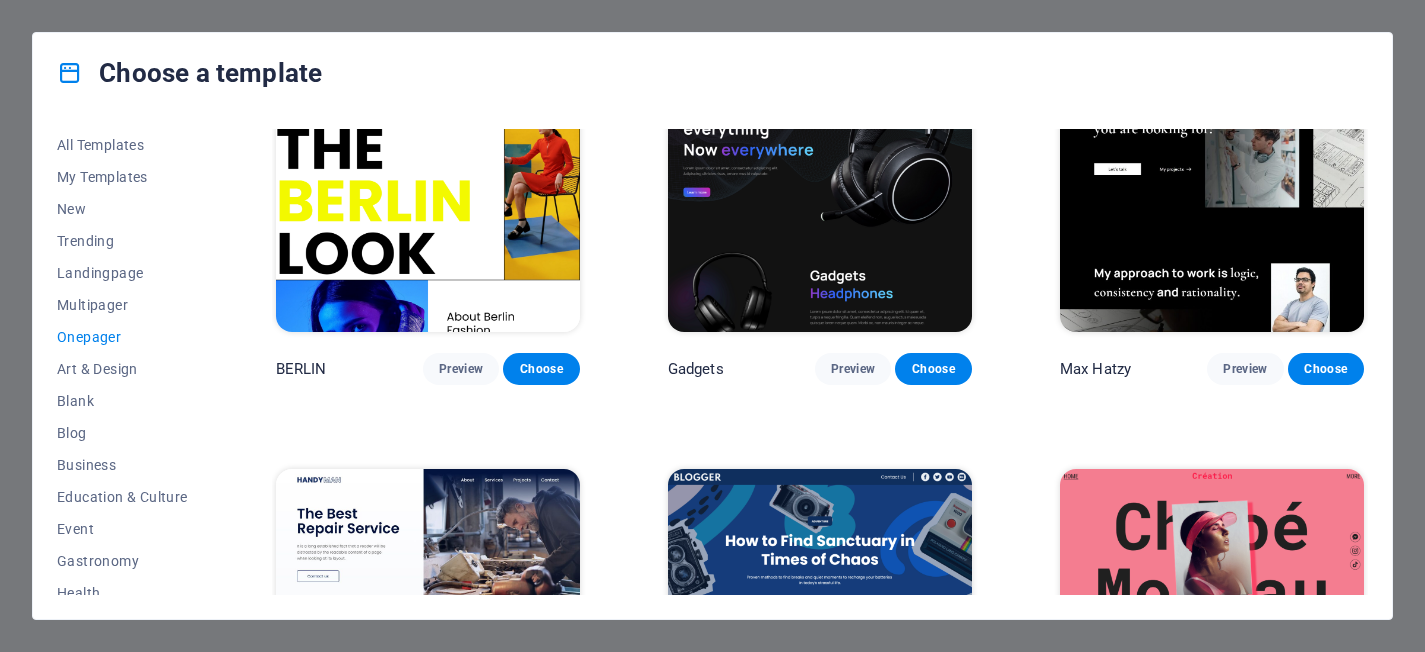 scroll, scrollTop: 1767, scrollLeft: 0, axis: vertical 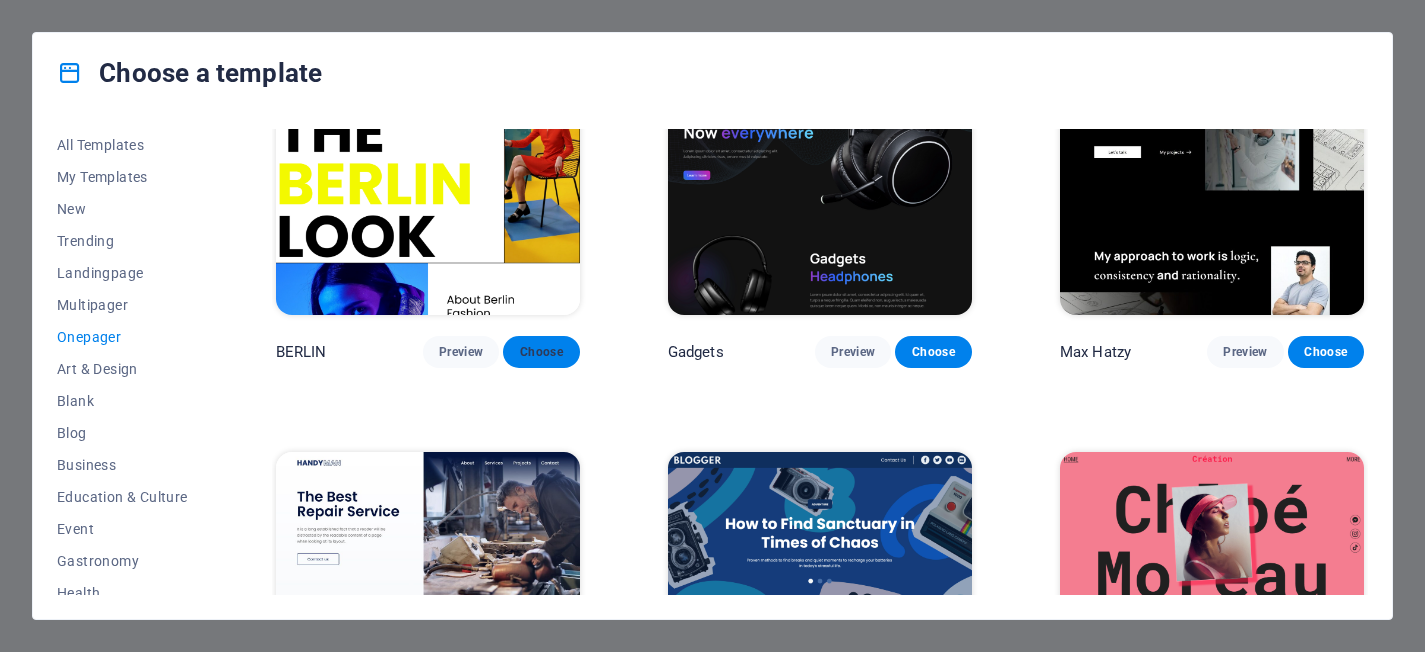 click on "Choose" at bounding box center [541, 352] 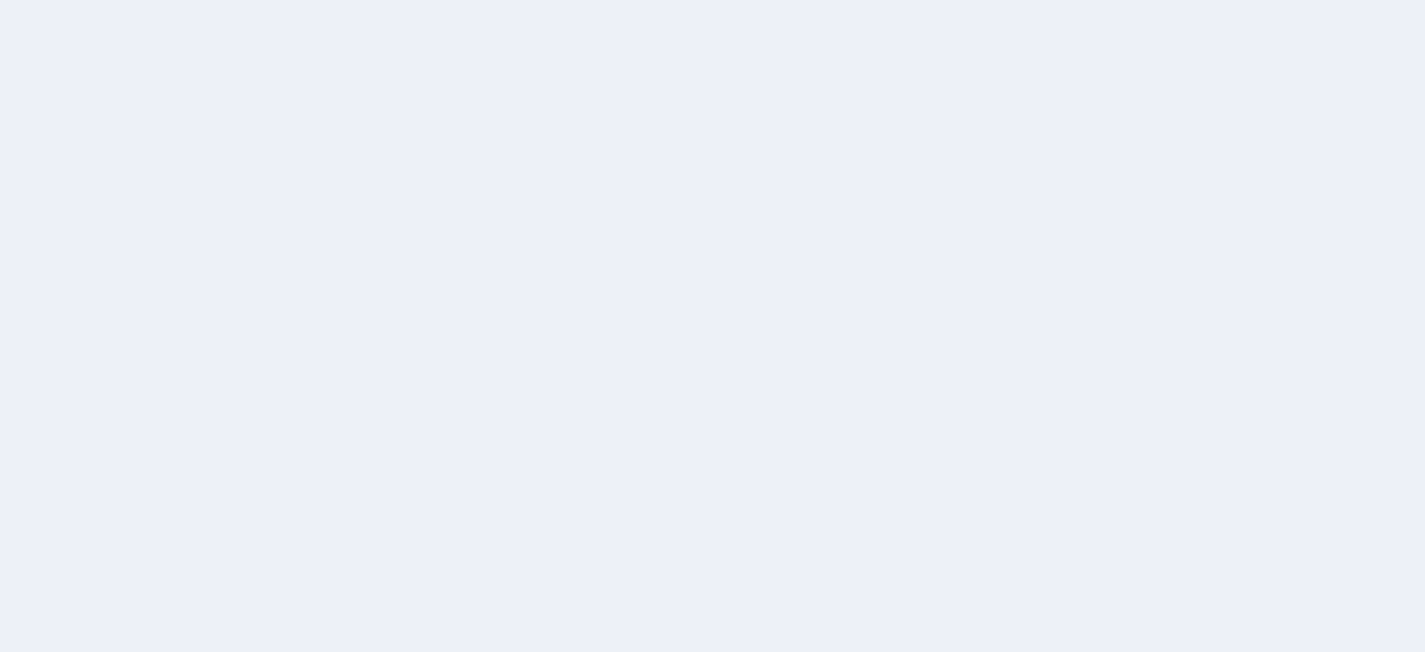 scroll, scrollTop: 0, scrollLeft: 0, axis: both 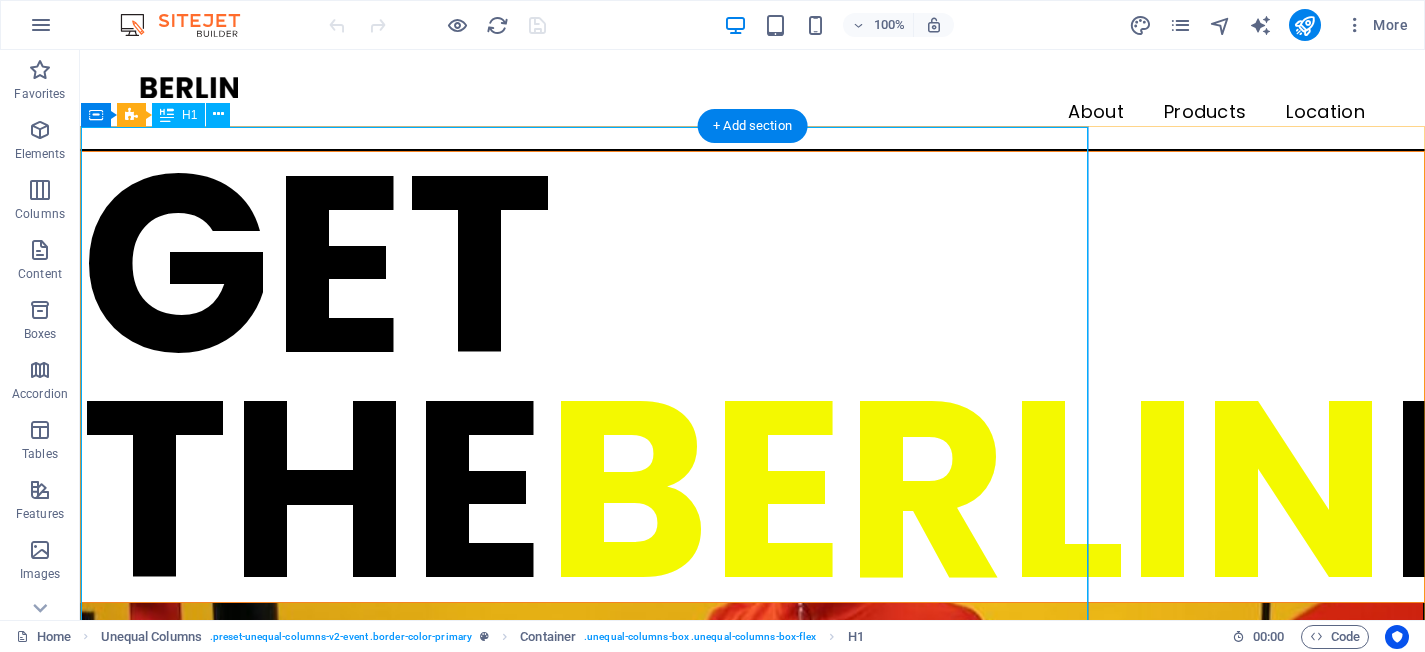 click on "GET THE  BERLIN  LOOK" at bounding box center [752, 377] 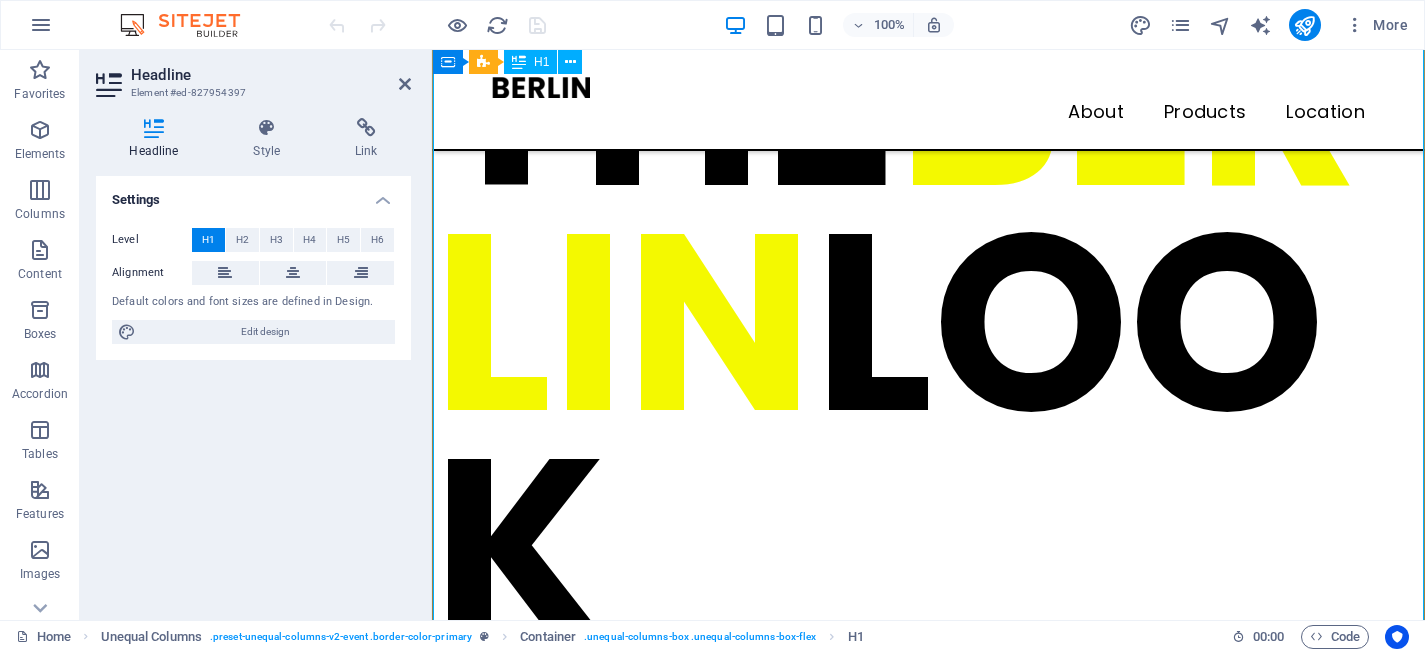 scroll, scrollTop: 407, scrollLeft: 0, axis: vertical 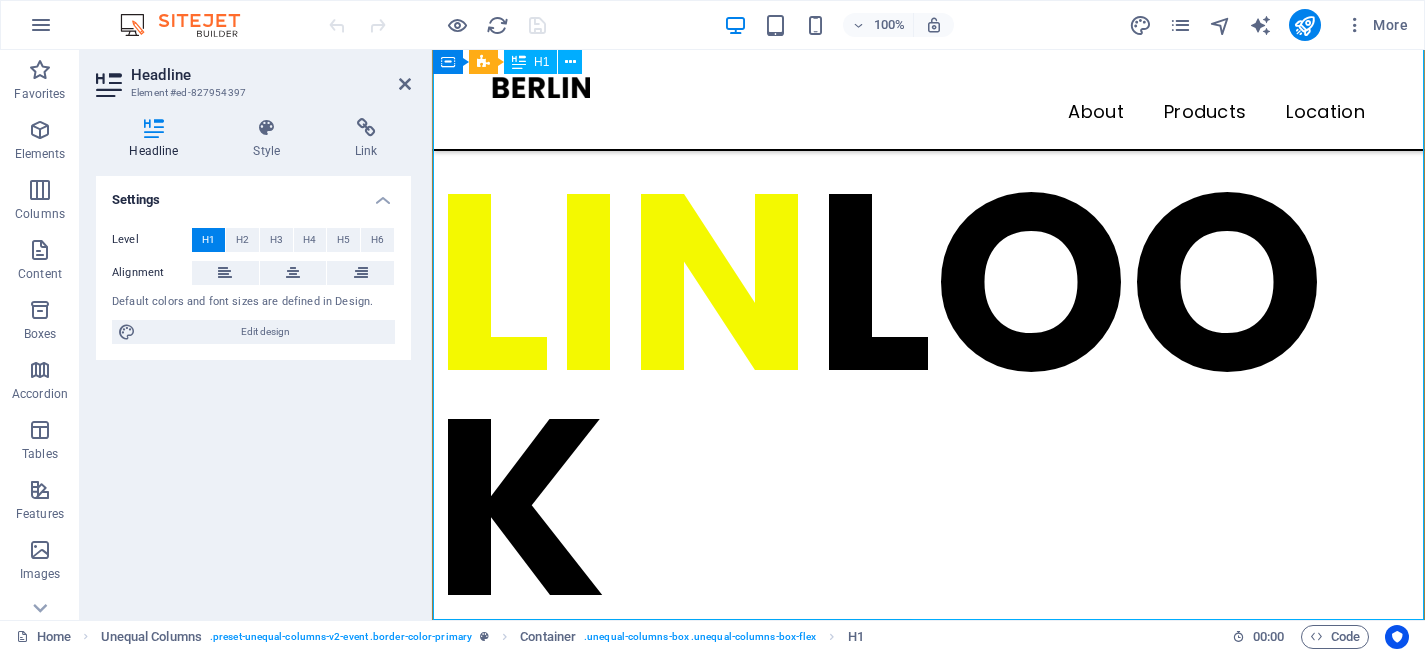click on "GET THE  BERLIN  LOOK" at bounding box center (928, 170) 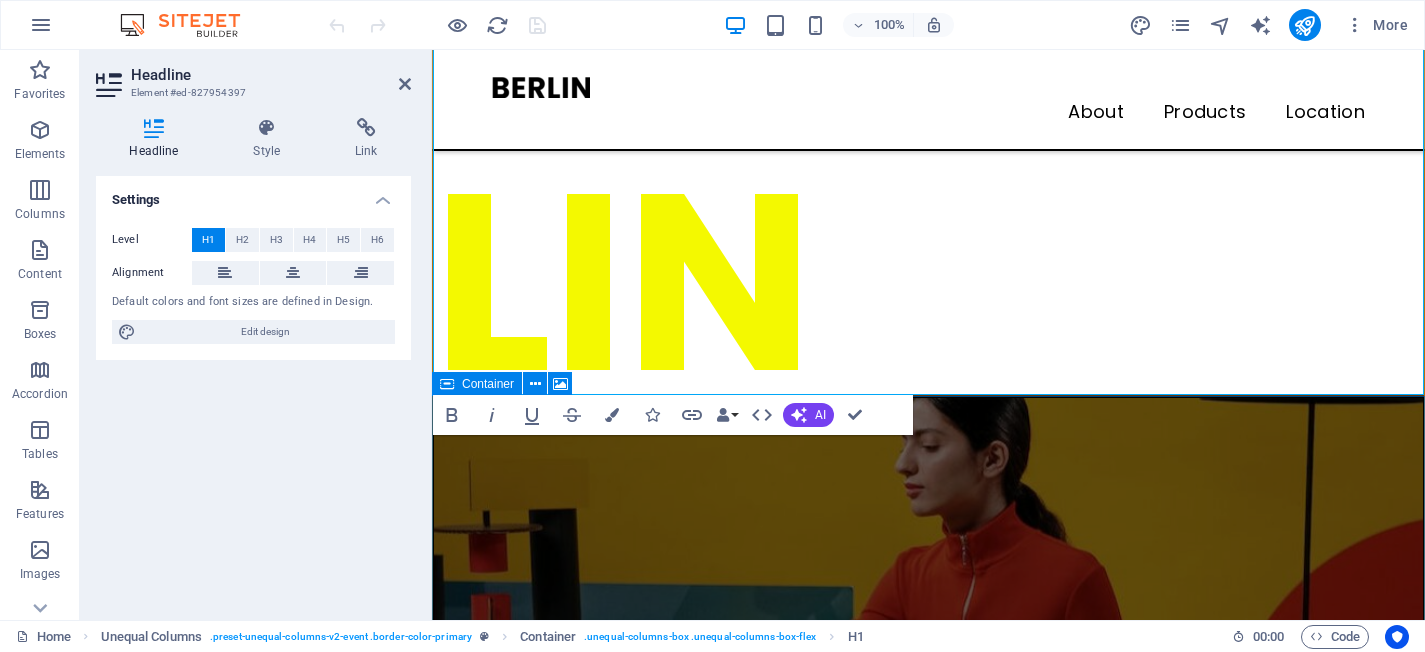 type 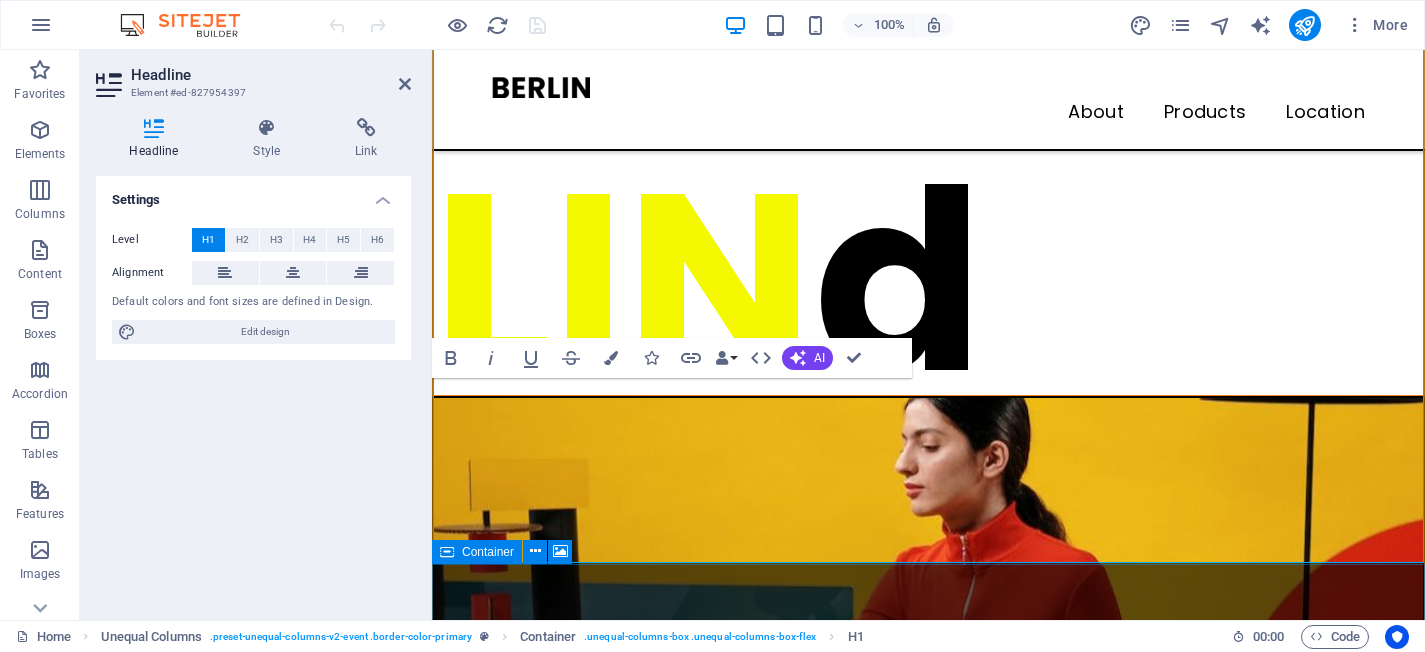 scroll, scrollTop: 239, scrollLeft: 0, axis: vertical 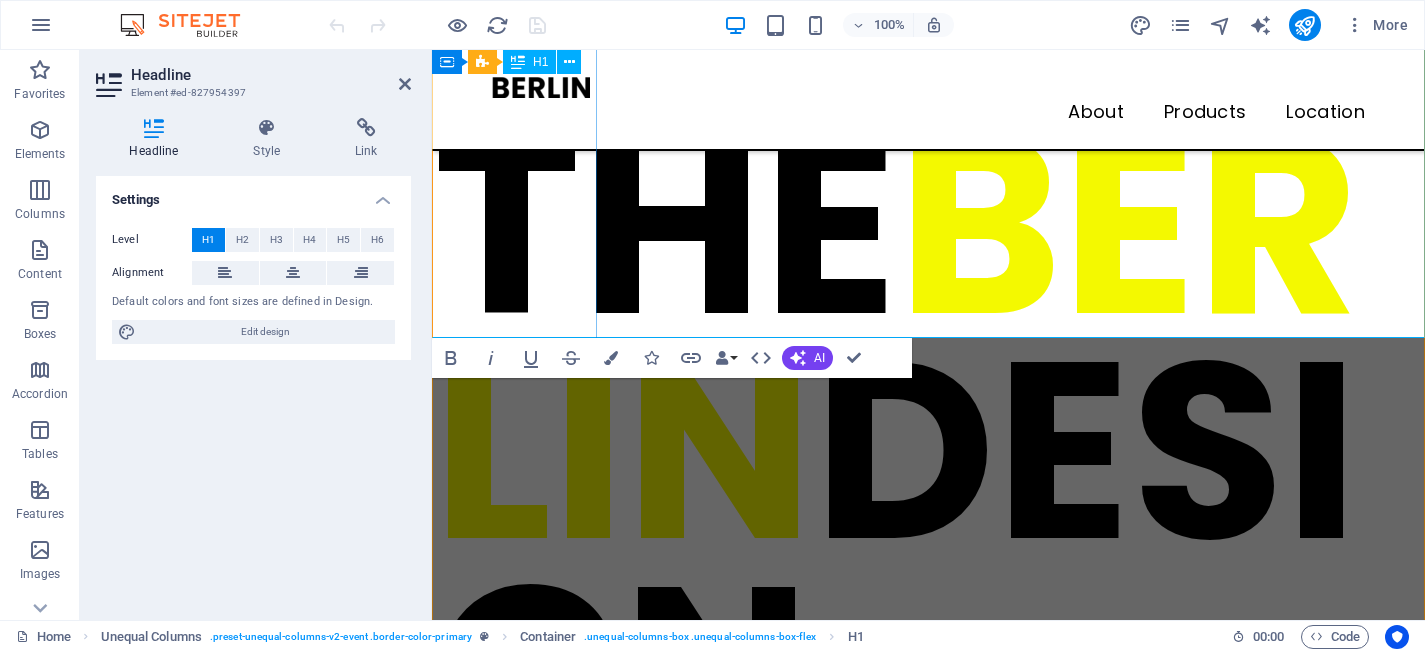 click on "GET THE [CITY]DESIGN" at bounding box center [928, 338] 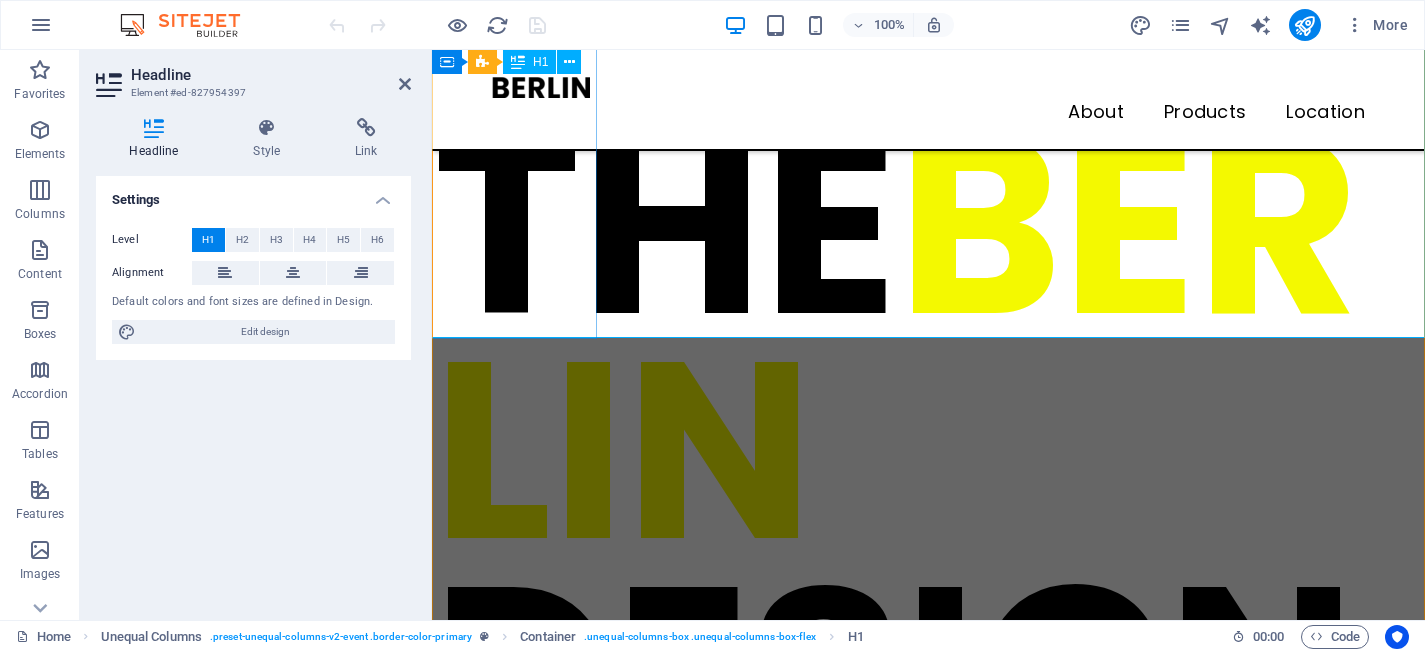 scroll, scrollTop: 0, scrollLeft: 0, axis: both 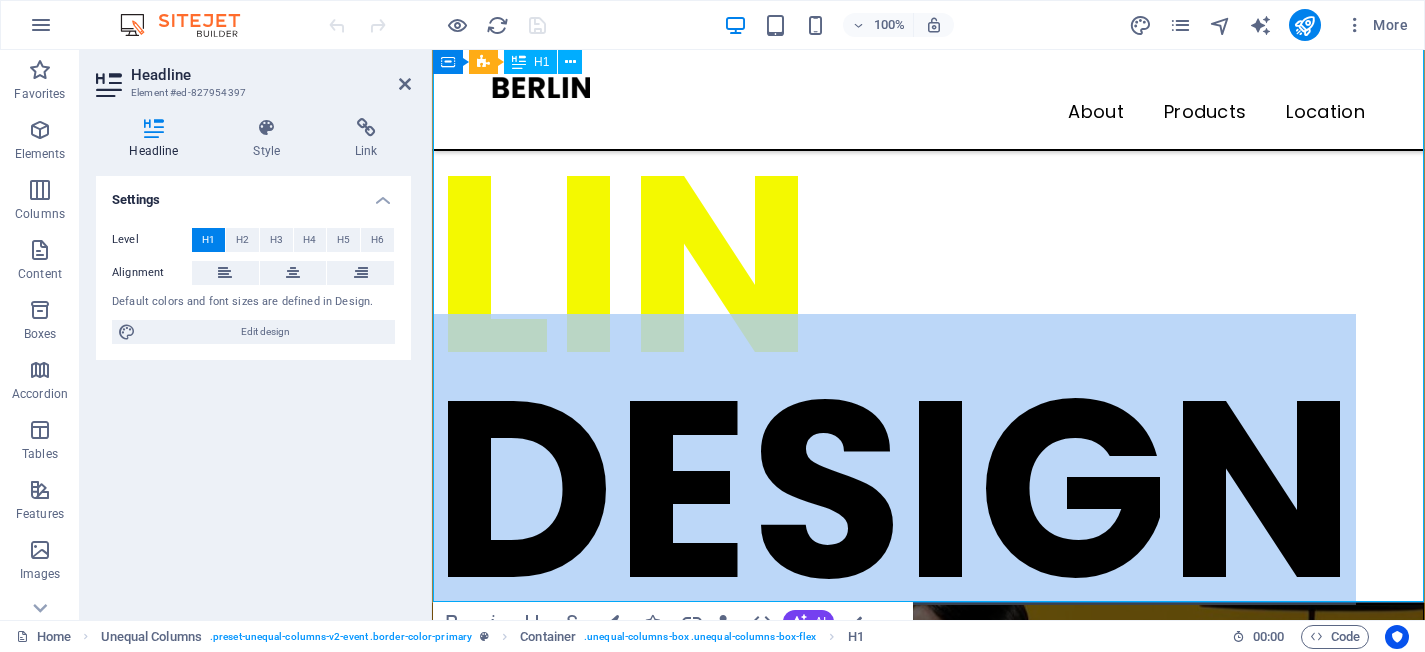 drag, startPoint x: 1337, startPoint y: 459, endPoint x: 511, endPoint y: 487, distance: 826.4744 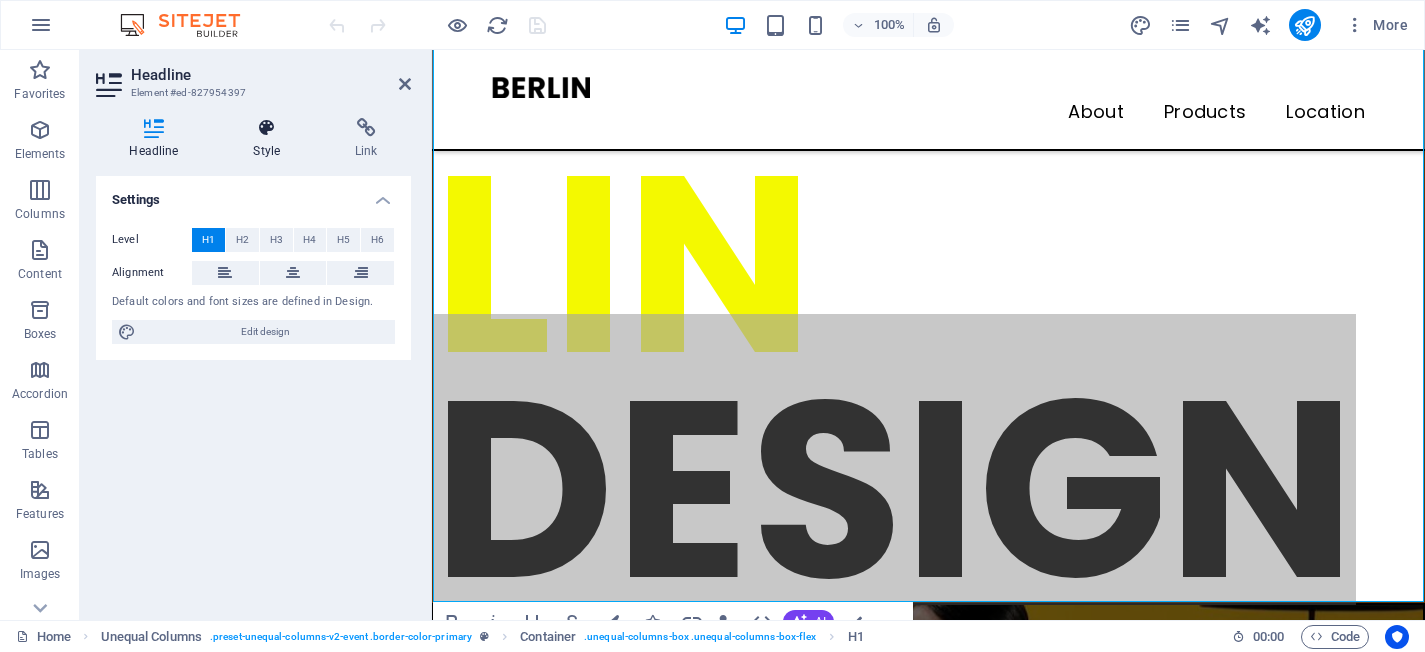 click on "Style" at bounding box center (271, 139) 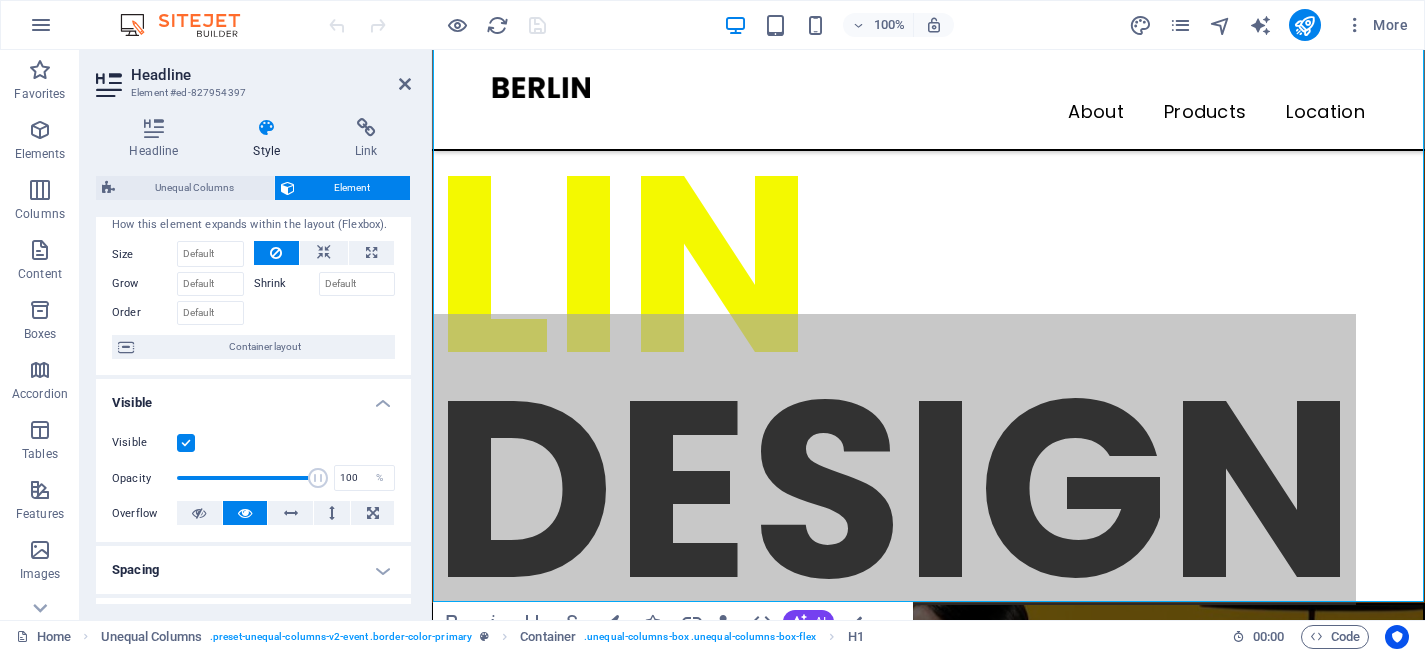 scroll, scrollTop: 0, scrollLeft: 0, axis: both 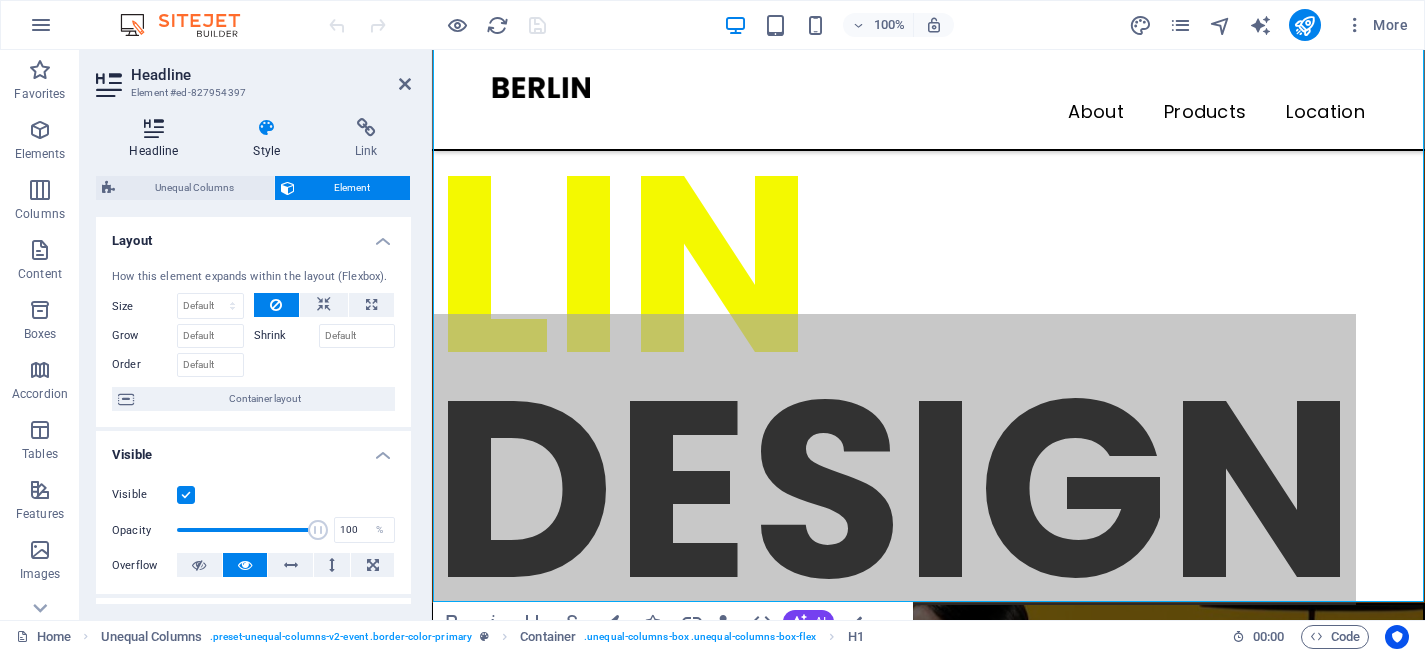 click on "Headline" at bounding box center (158, 139) 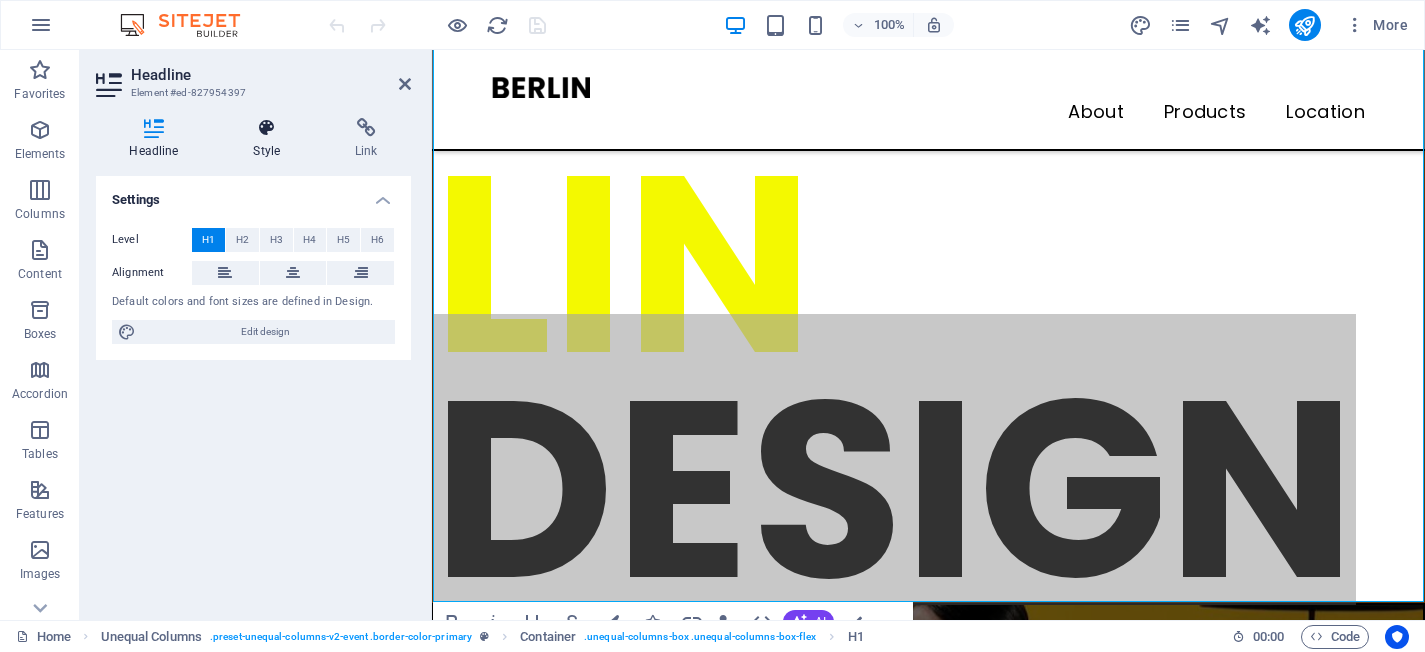 click on "Style" at bounding box center (271, 139) 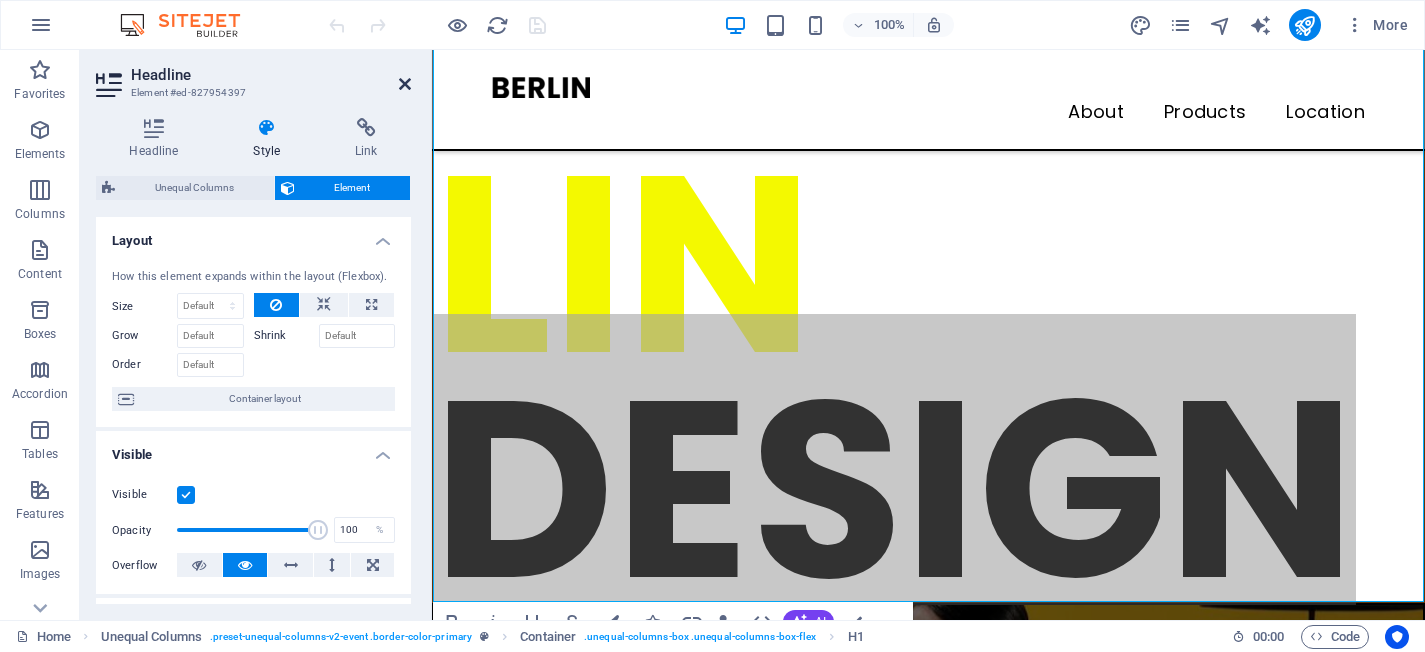 click at bounding box center (405, 84) 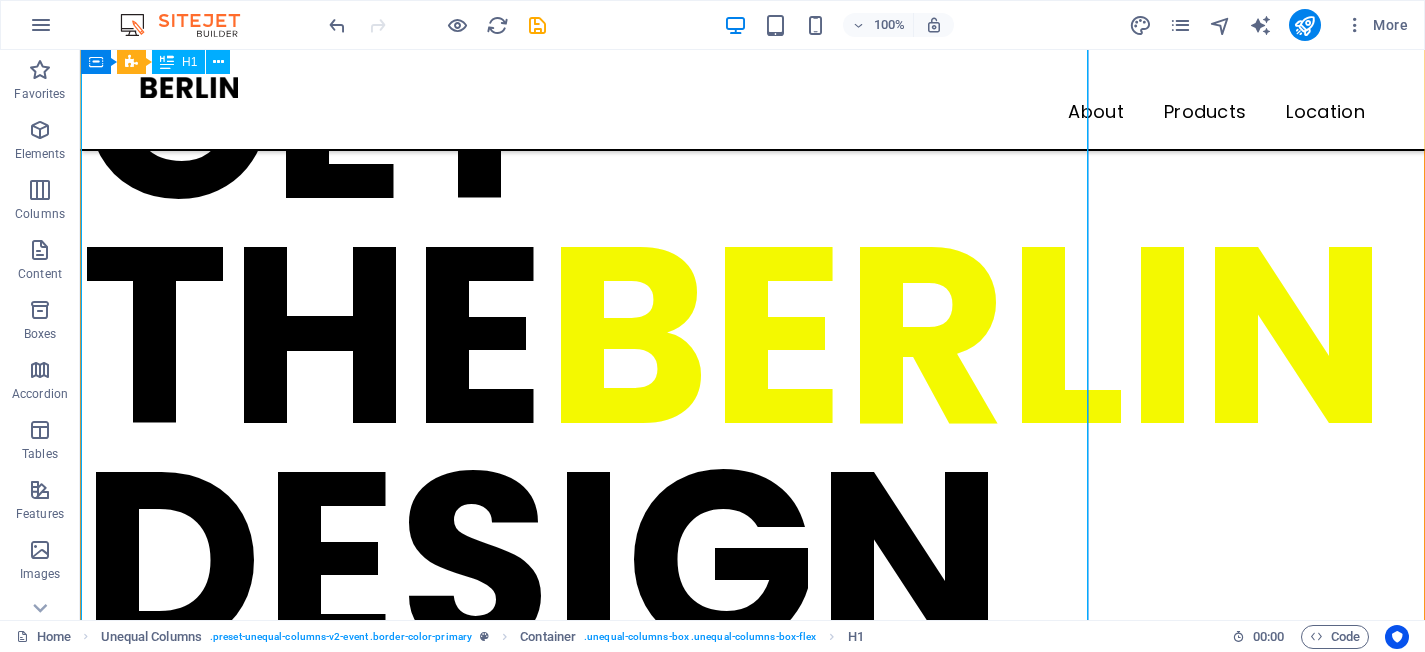 scroll, scrollTop: 112, scrollLeft: 0, axis: vertical 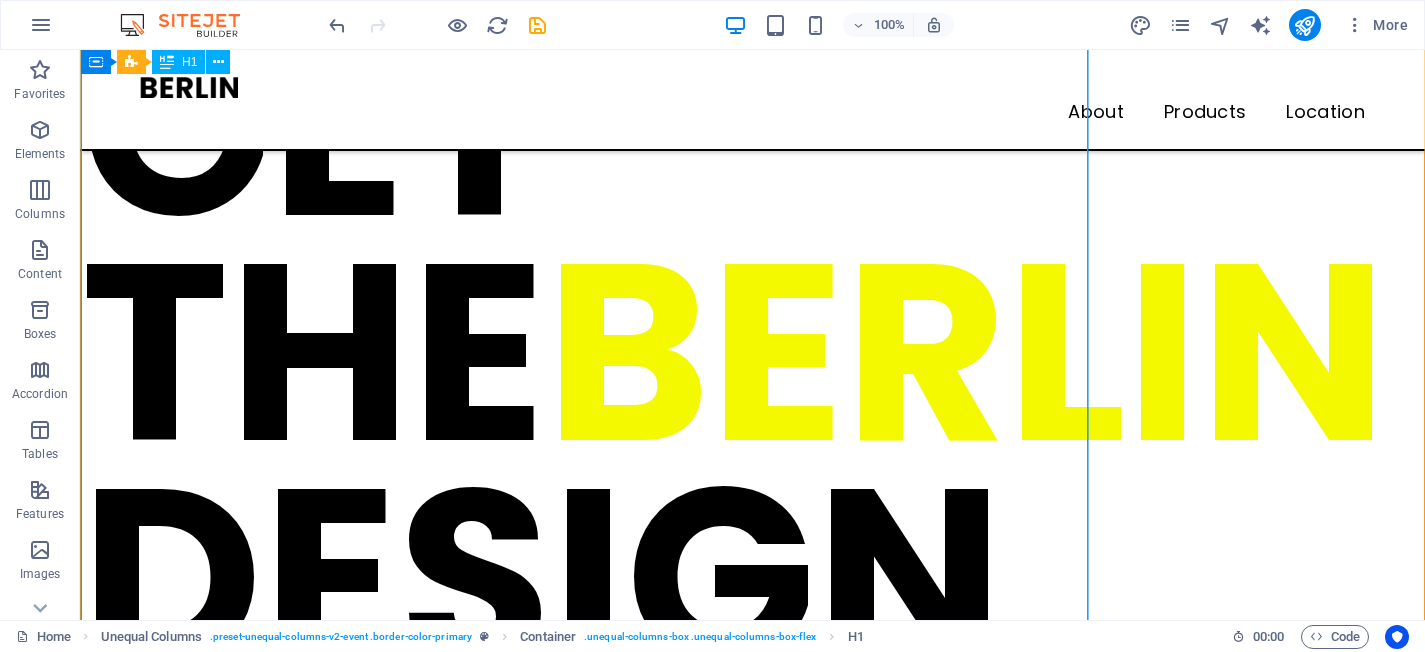 click on "GET THE [CITY] DESIGN" at bounding box center [752, 352] 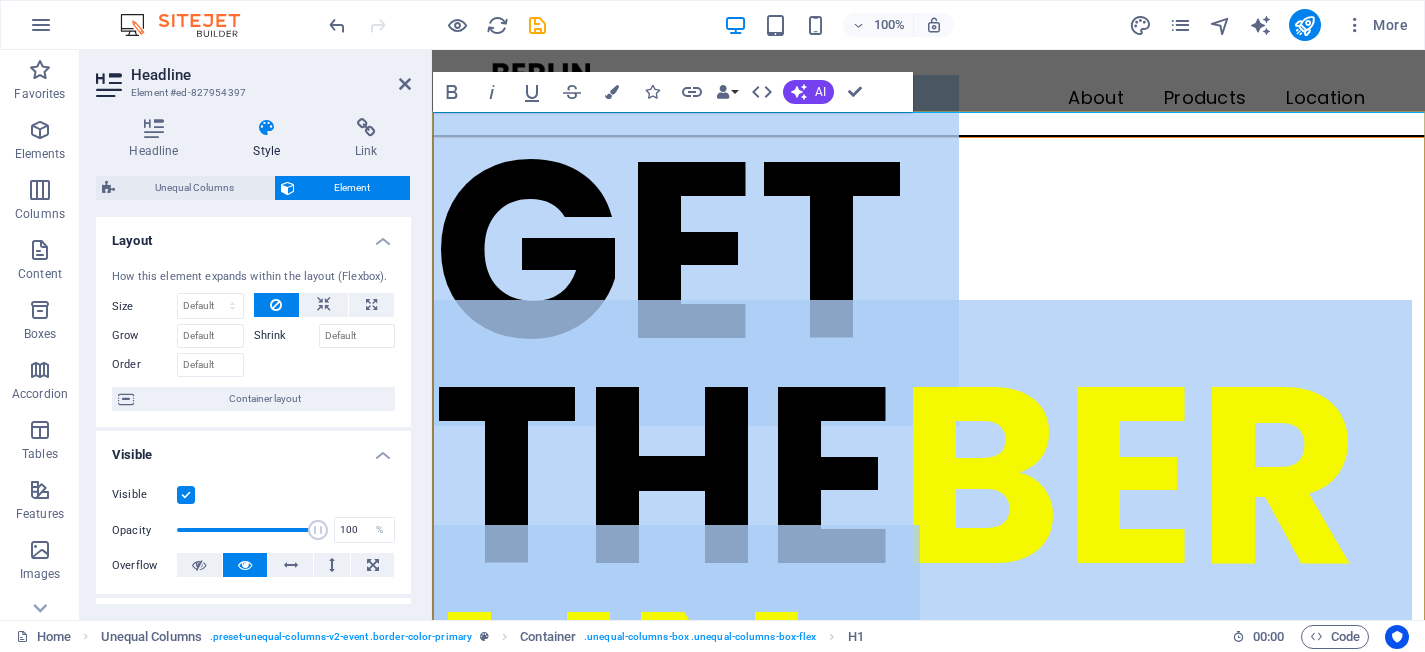 click on "GET THE [CITY] DESIGN" at bounding box center (928, 588) 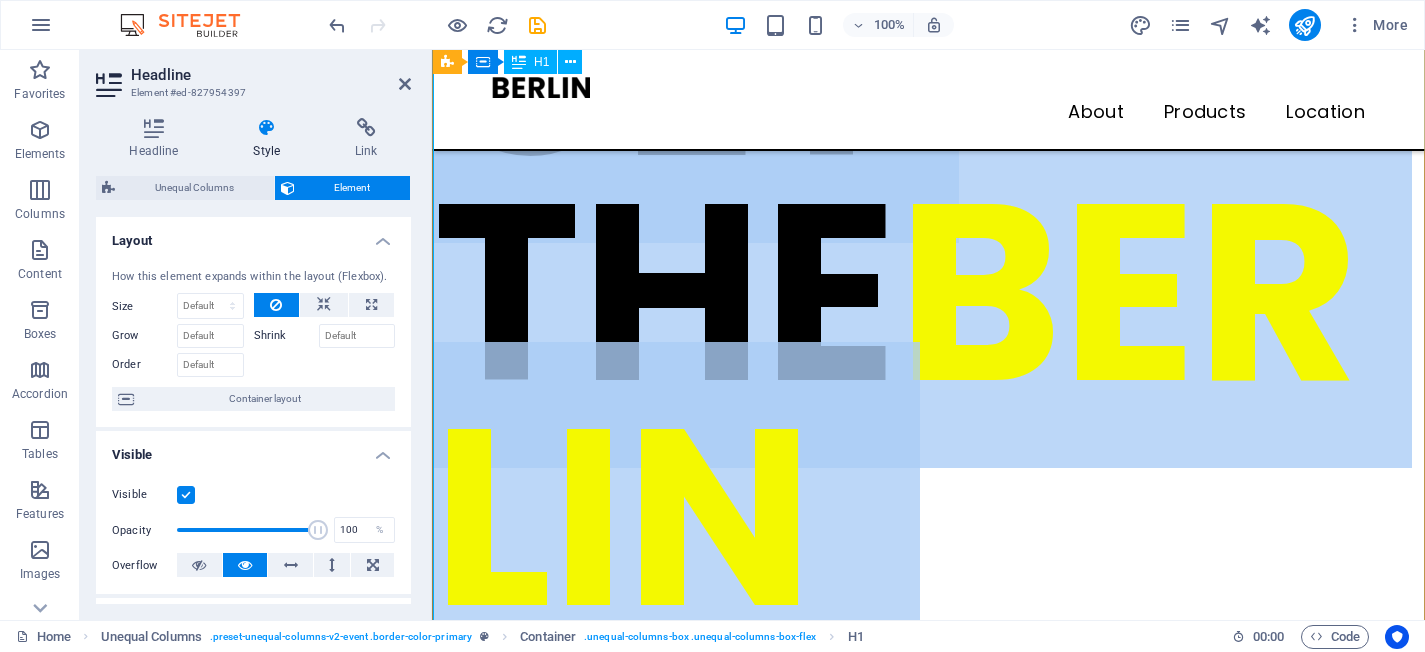 scroll, scrollTop: 174, scrollLeft: 0, axis: vertical 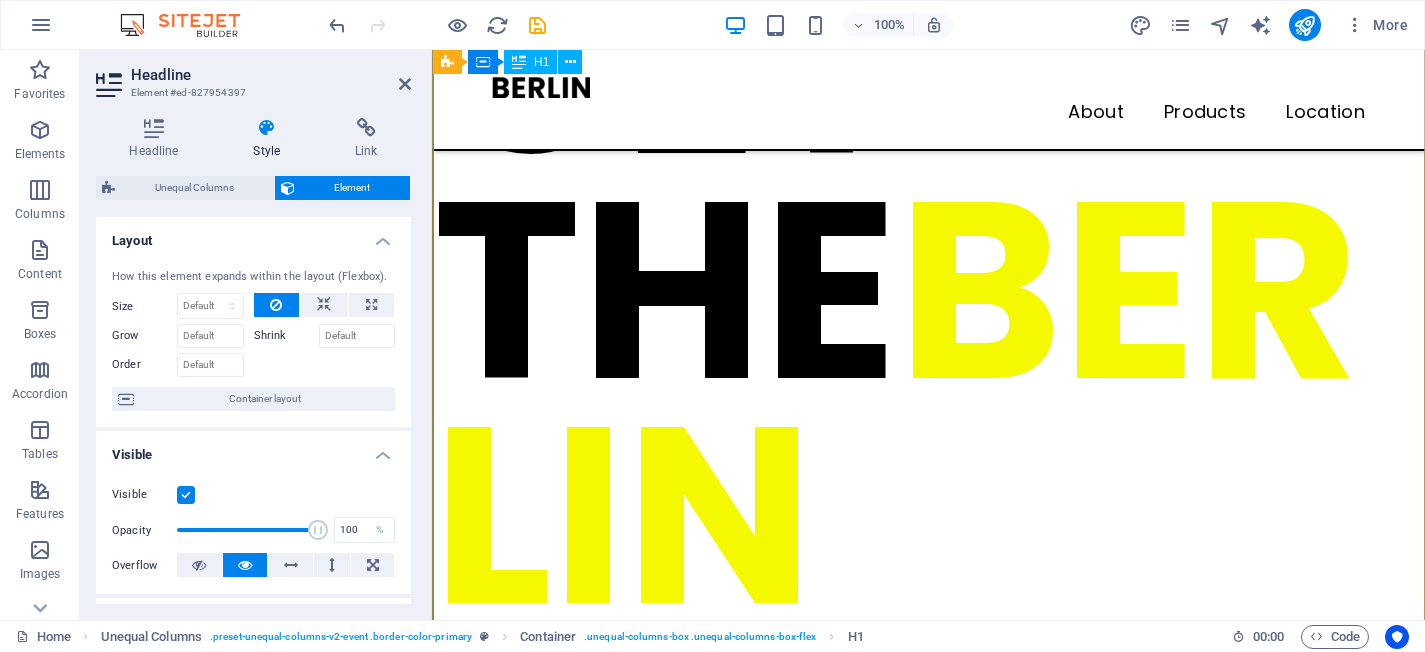 click on "GET THE [CITY] DESIGN" at bounding box center [928, 403] 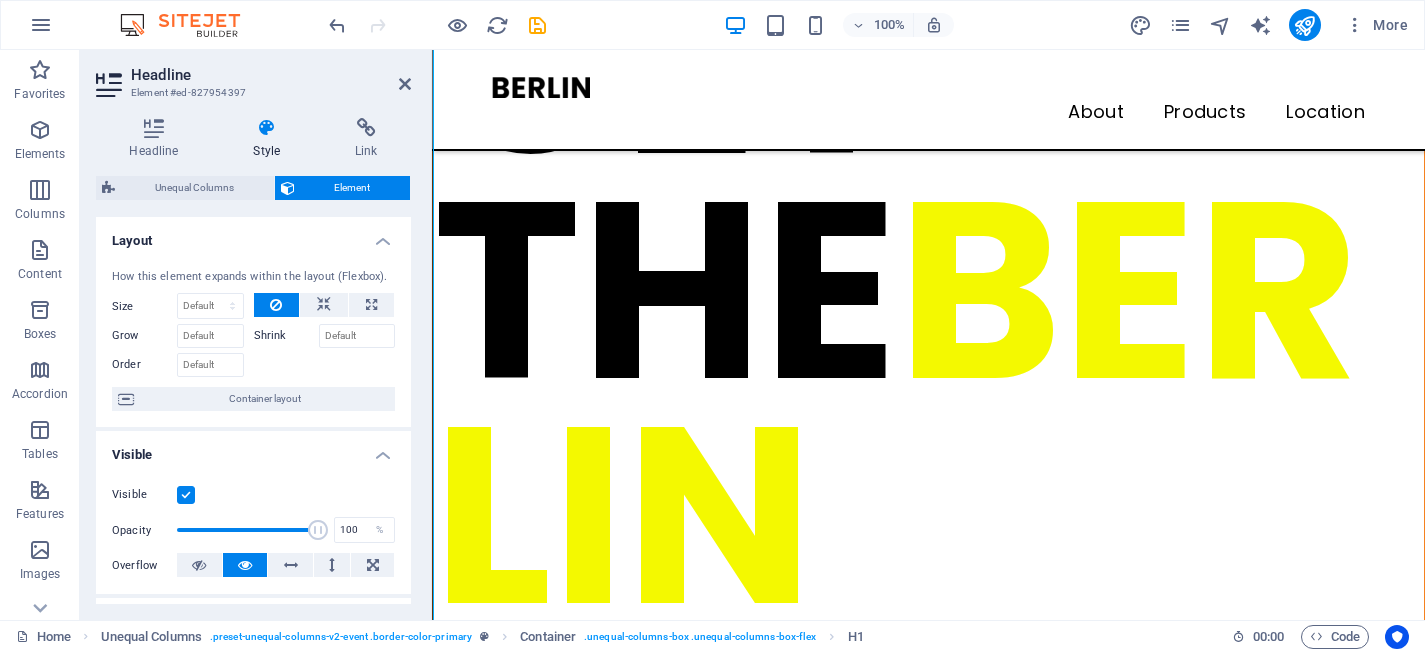 click on "Headline" at bounding box center (271, 75) 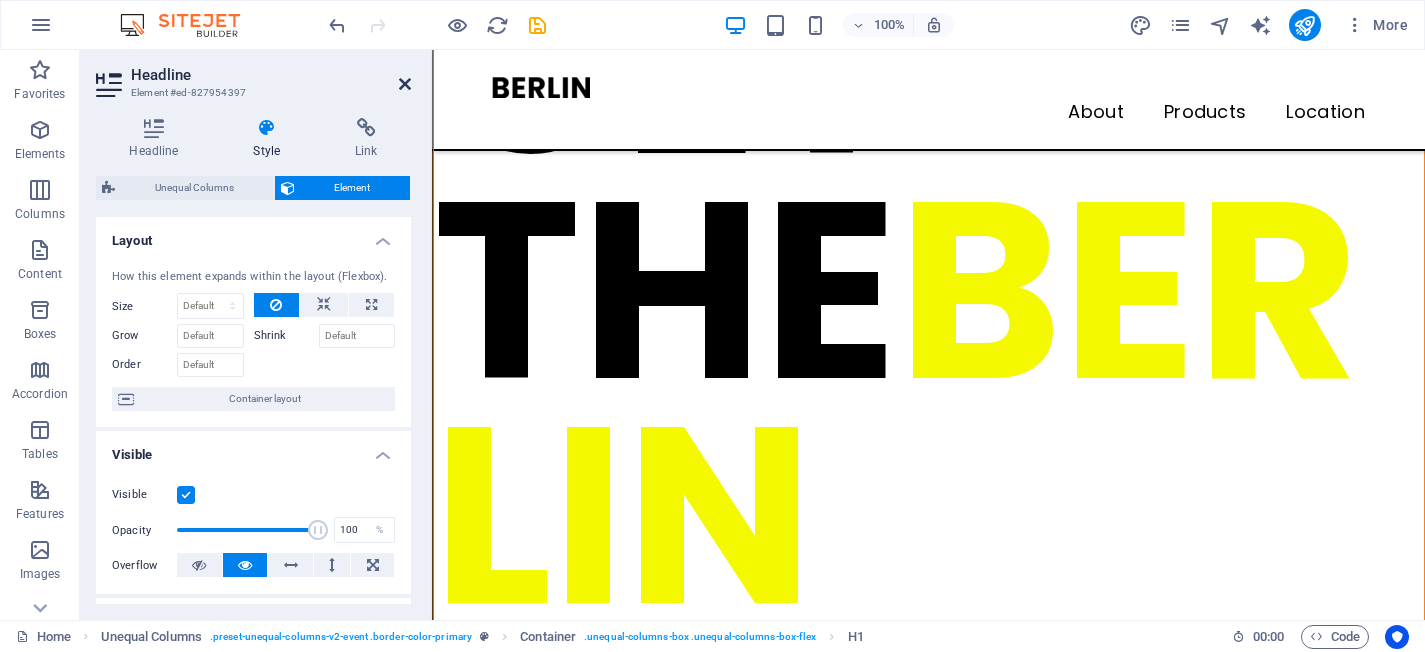 click at bounding box center [405, 84] 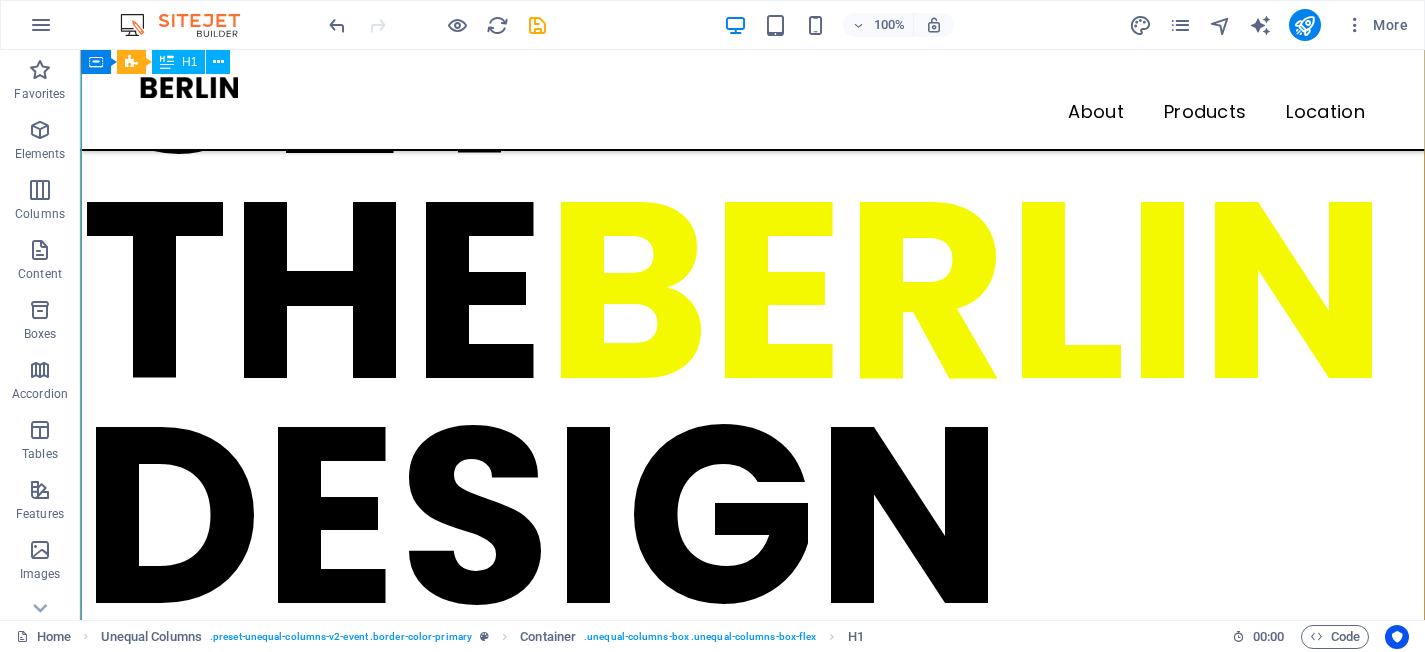 click on "GET THE [CITY] DESIGN" at bounding box center (752, 290) 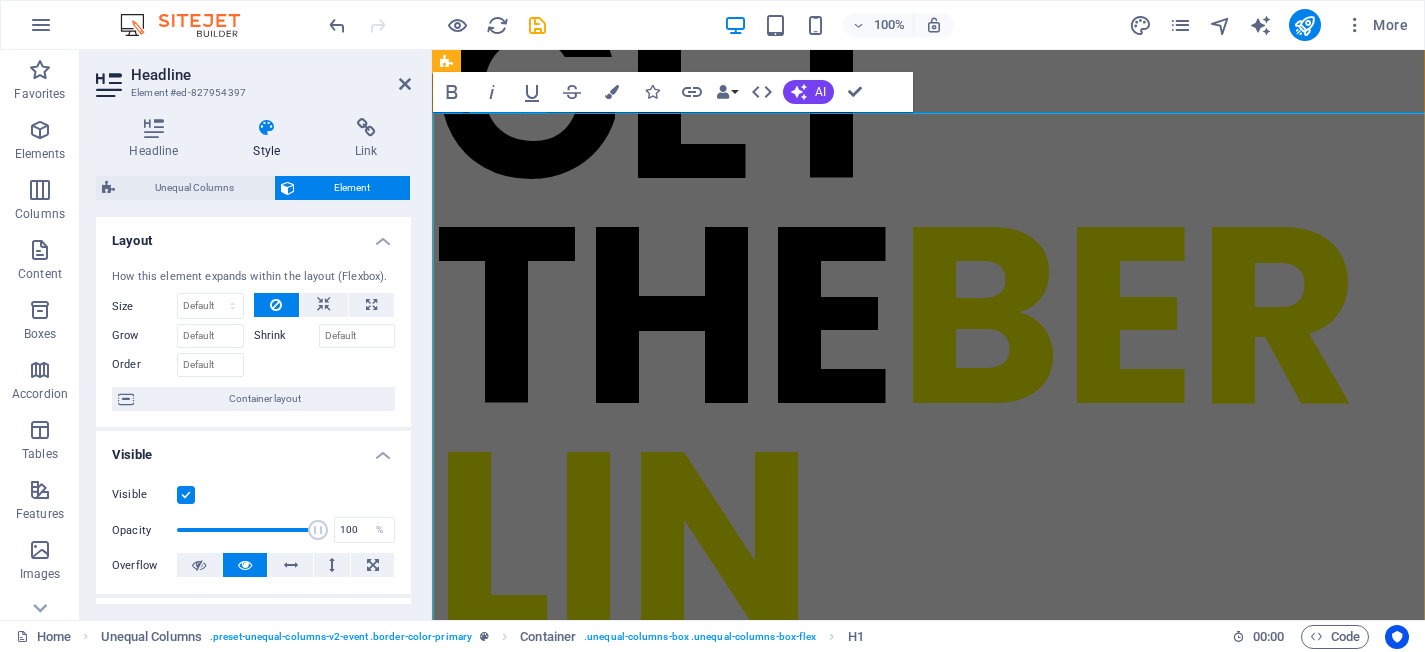 scroll, scrollTop: 14, scrollLeft: 0, axis: vertical 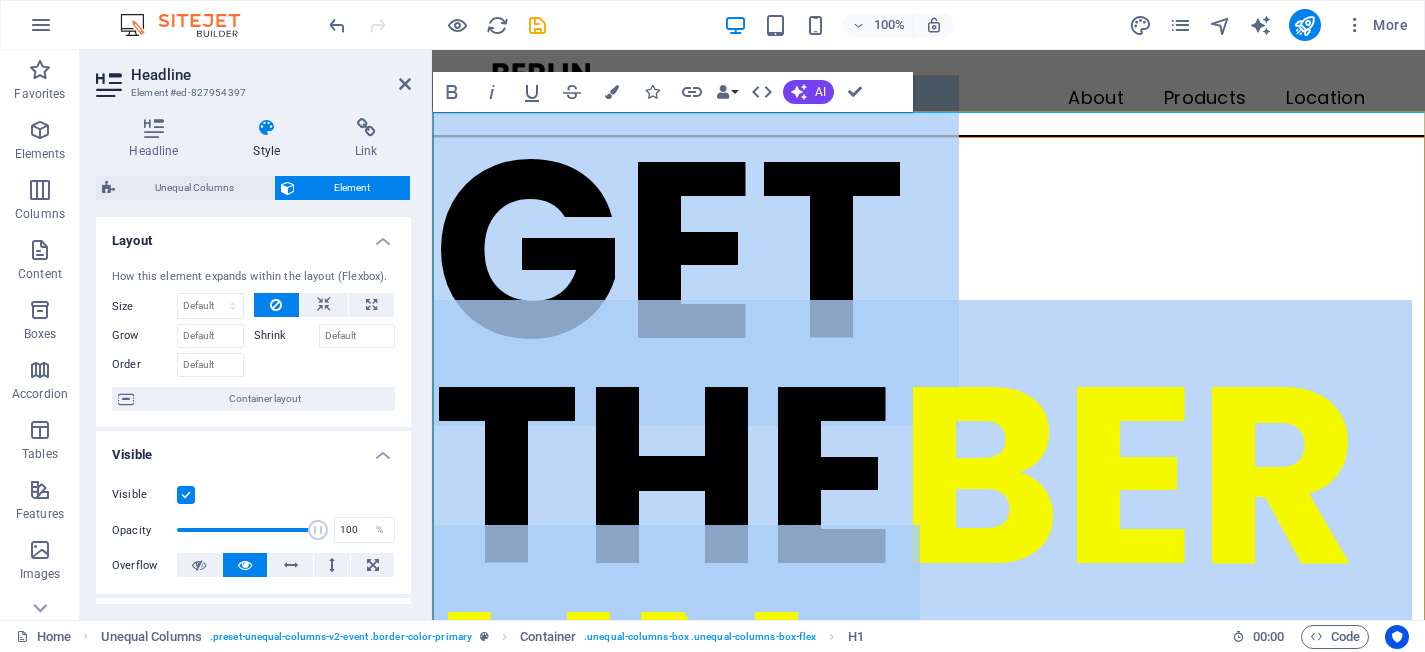 click on "BERLIN" at bounding box center [896, 588] 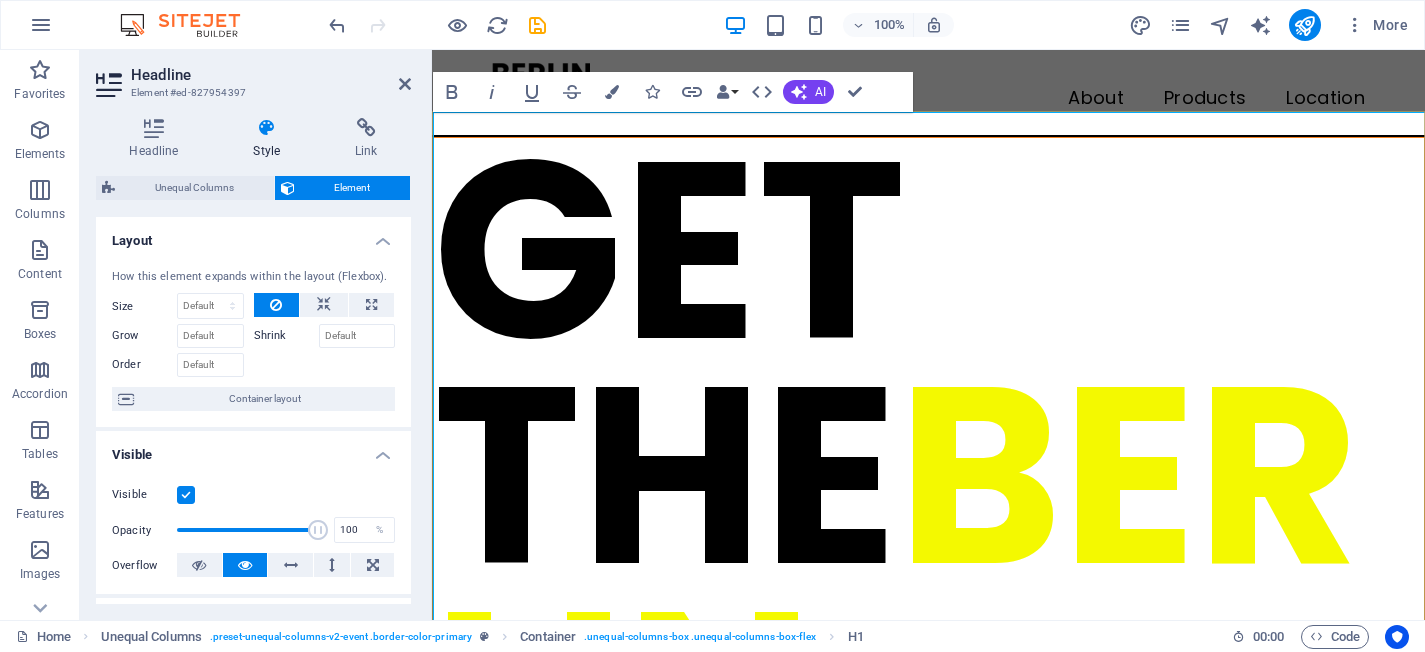 scroll, scrollTop: 19, scrollLeft: 0, axis: vertical 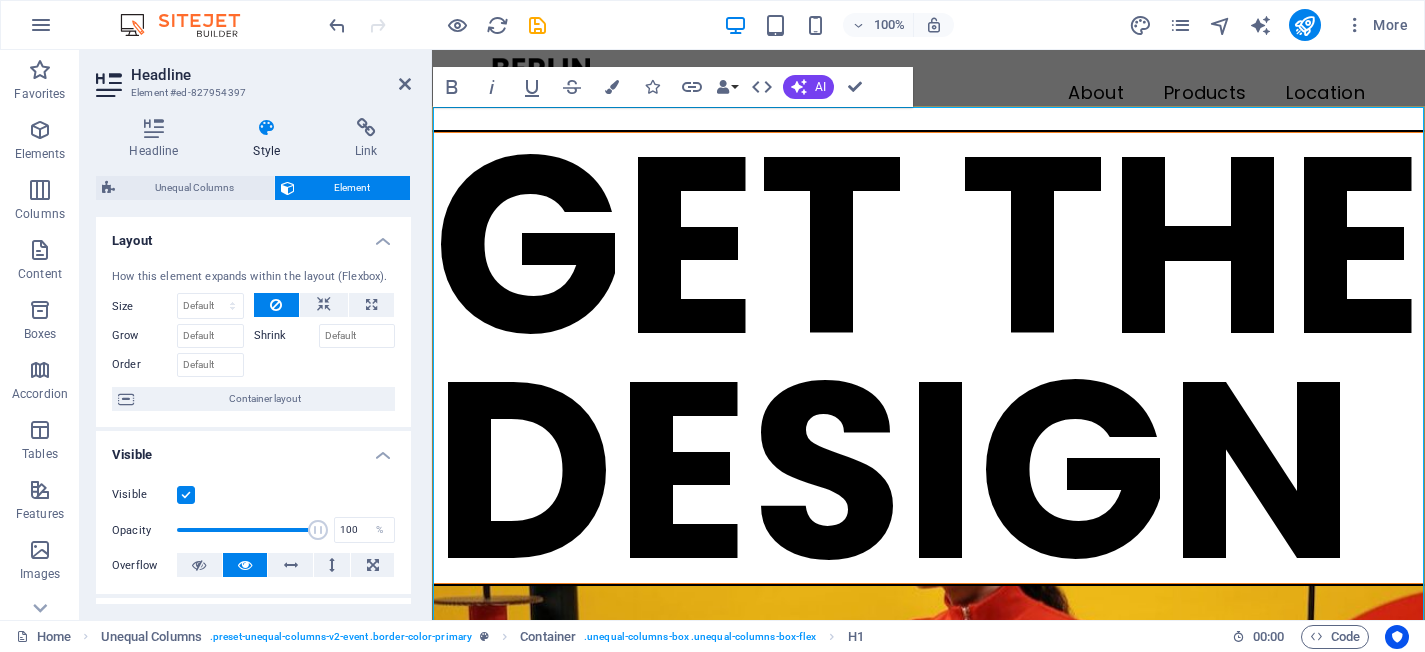 type 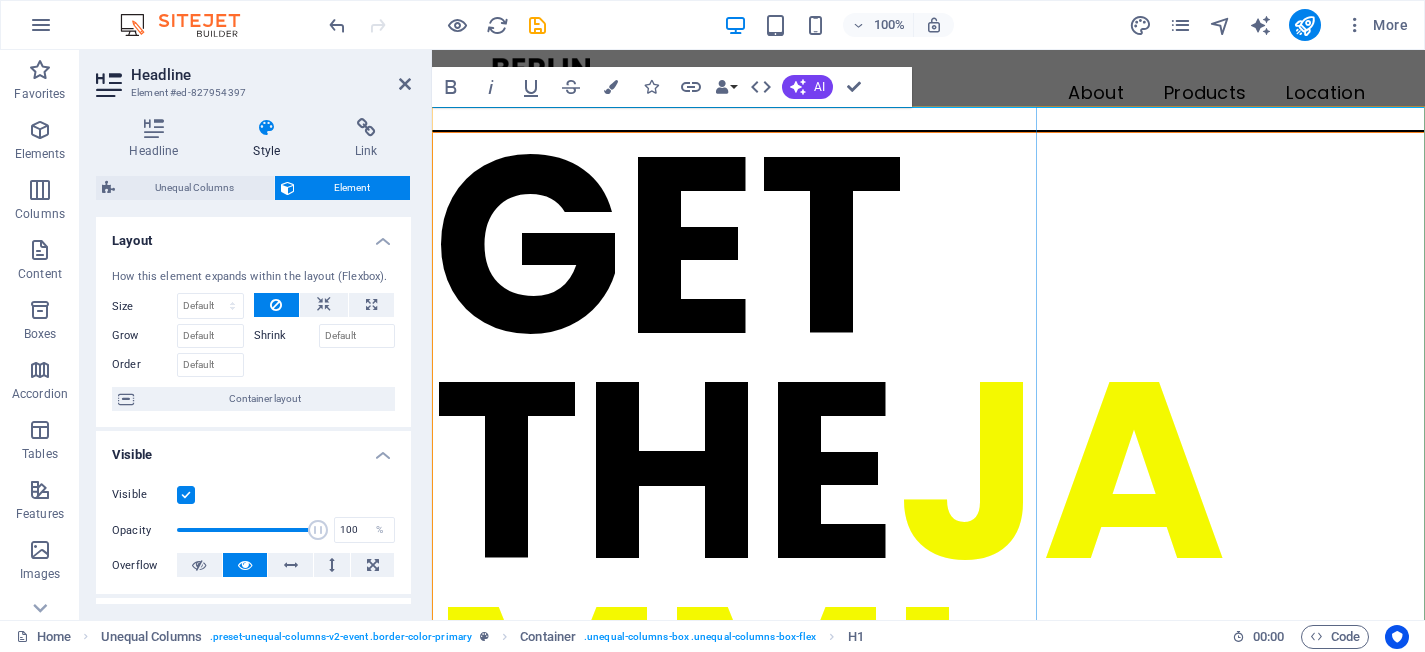 scroll, scrollTop: 0, scrollLeft: 576, axis: horizontal 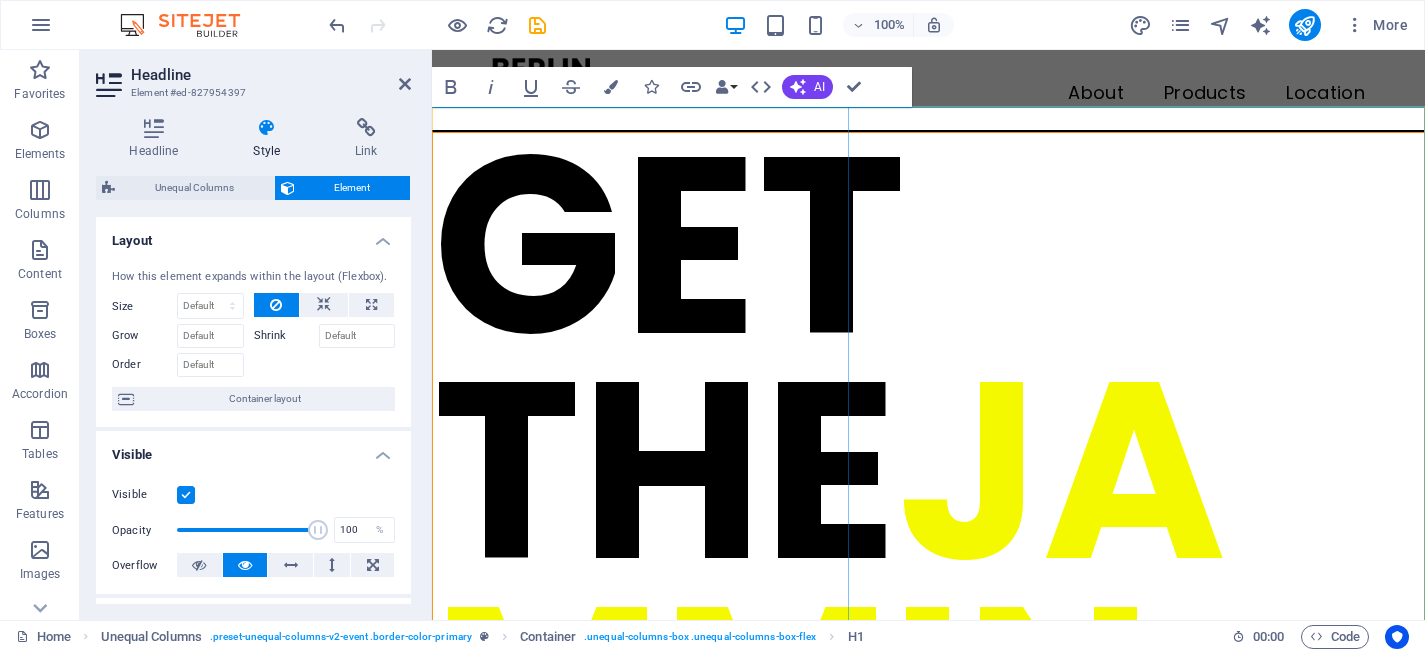 click on "JAMMIN" at bounding box center [829, 583] 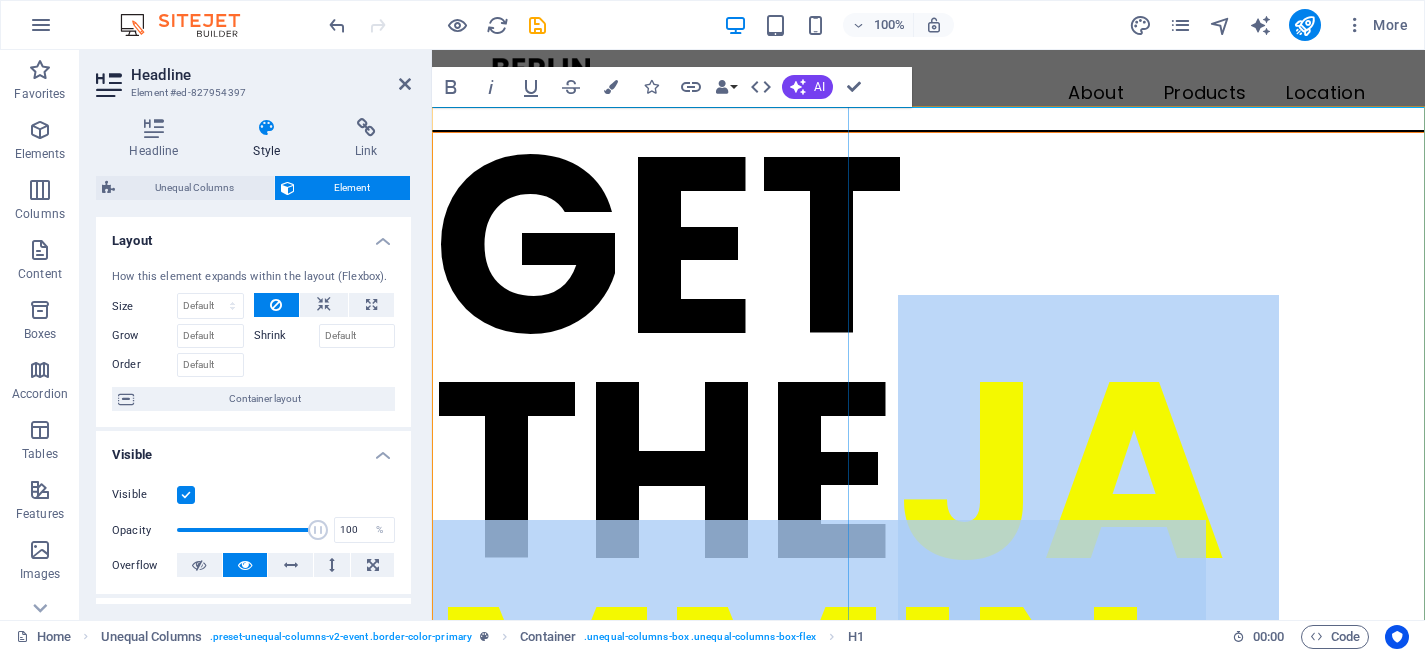 click on "JAMMIN" at bounding box center (829, 583) 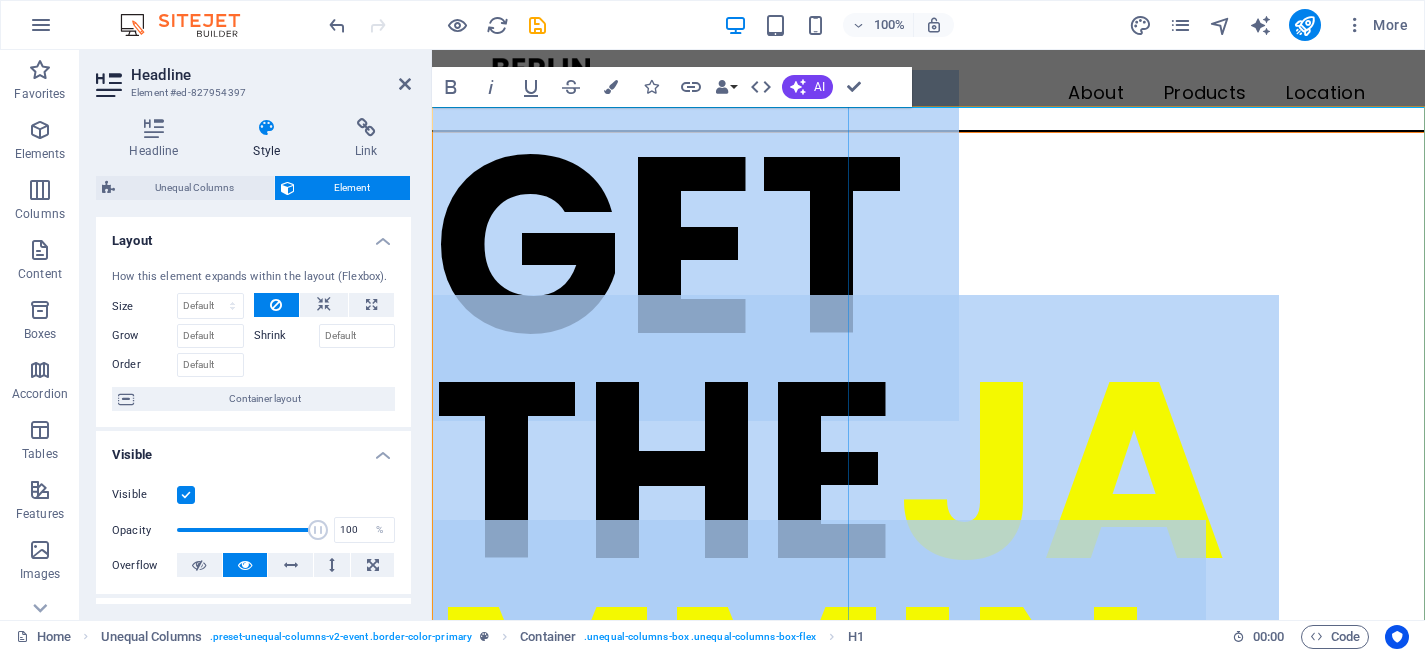 click on "JAMMIN" at bounding box center (829, 583) 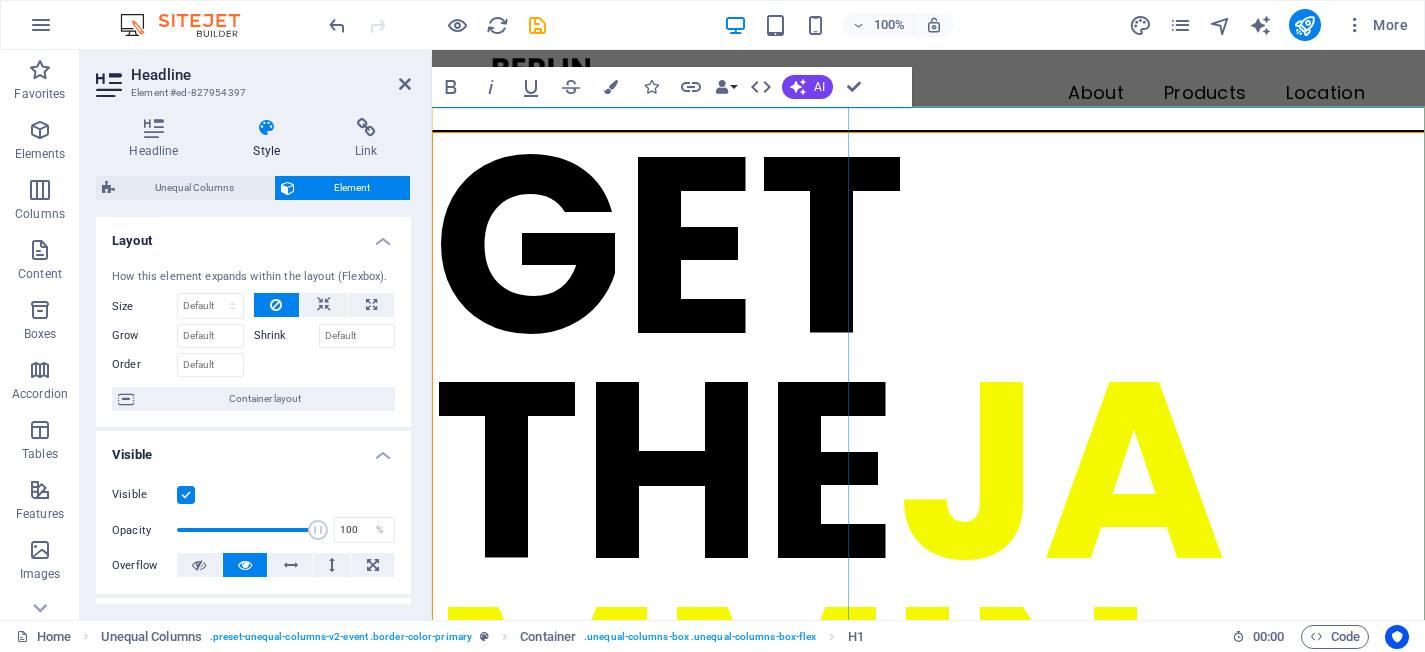 click on "JAMMIN" at bounding box center (829, 583) 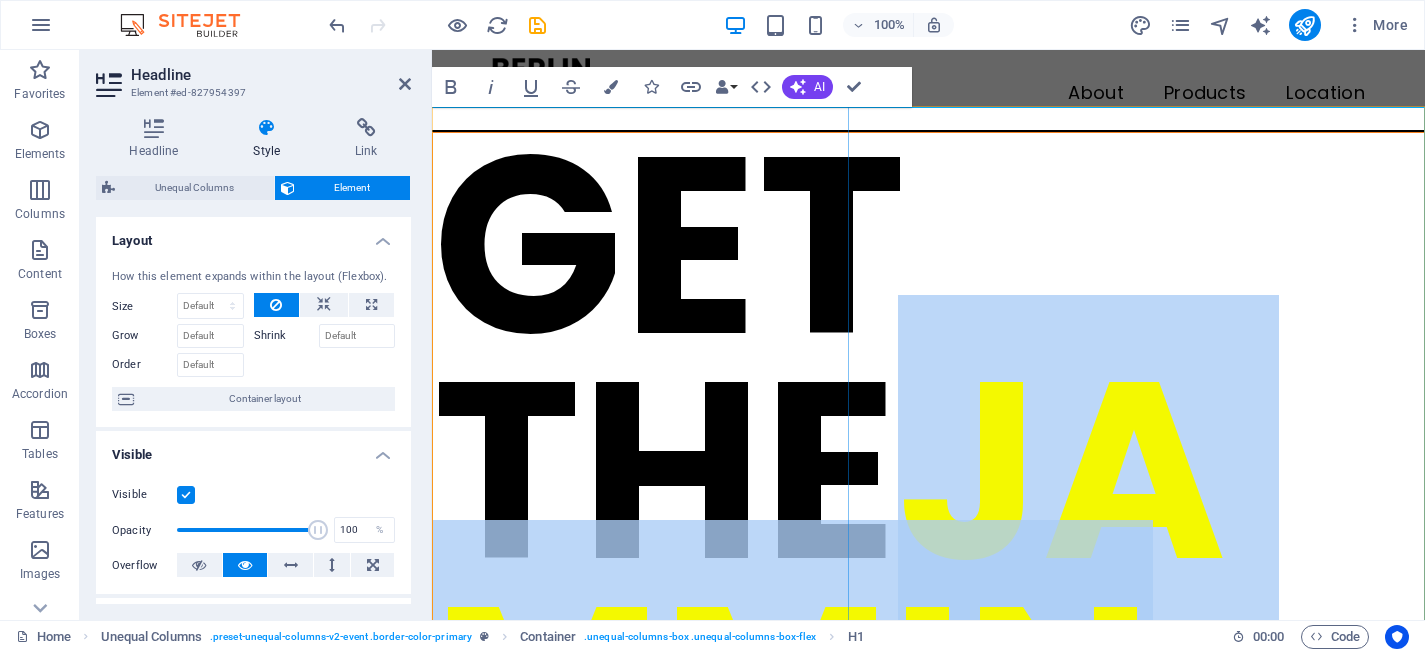 scroll, scrollTop: 0, scrollLeft: 23, axis: horizontal 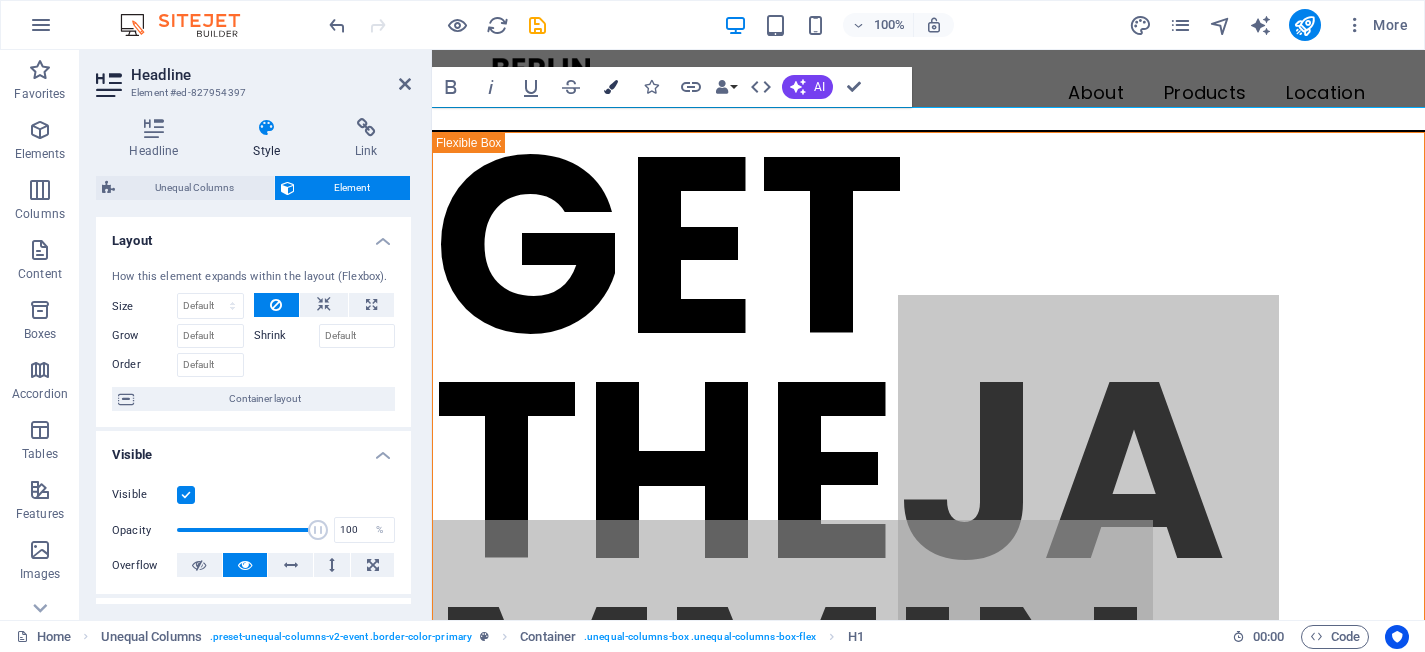 click at bounding box center (611, 87) 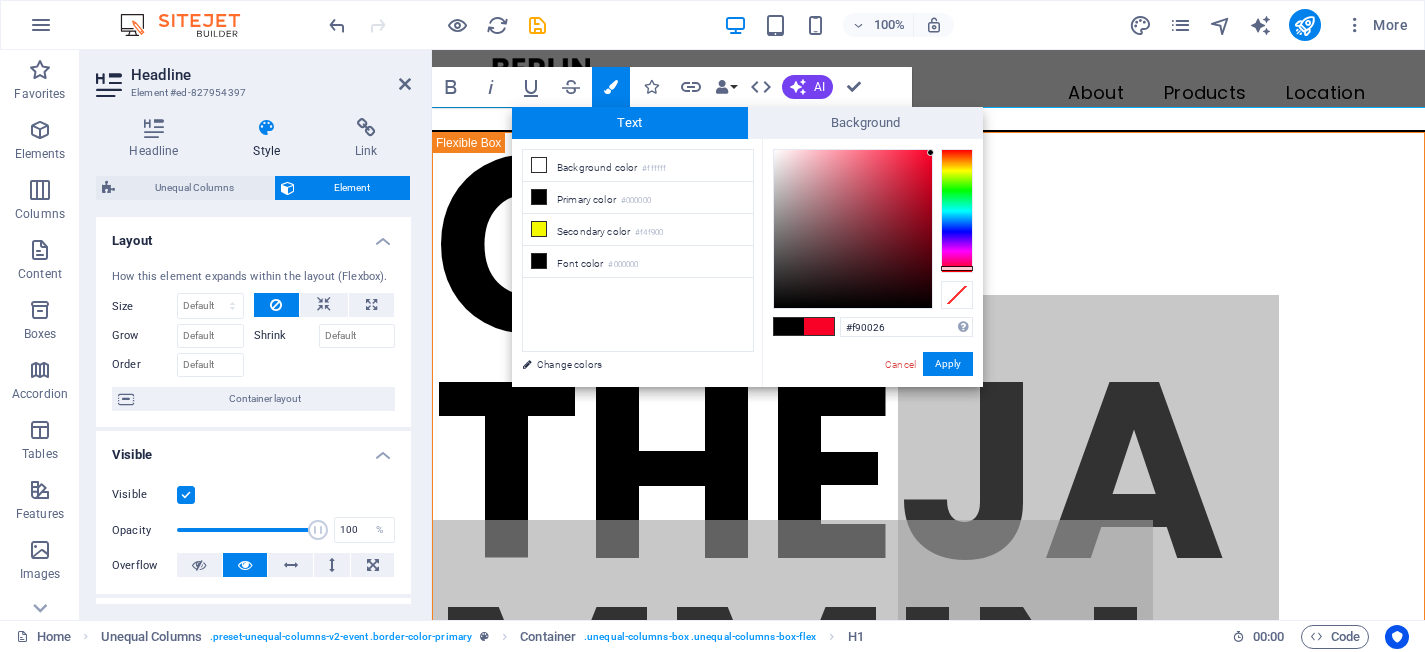 click at bounding box center (957, 211) 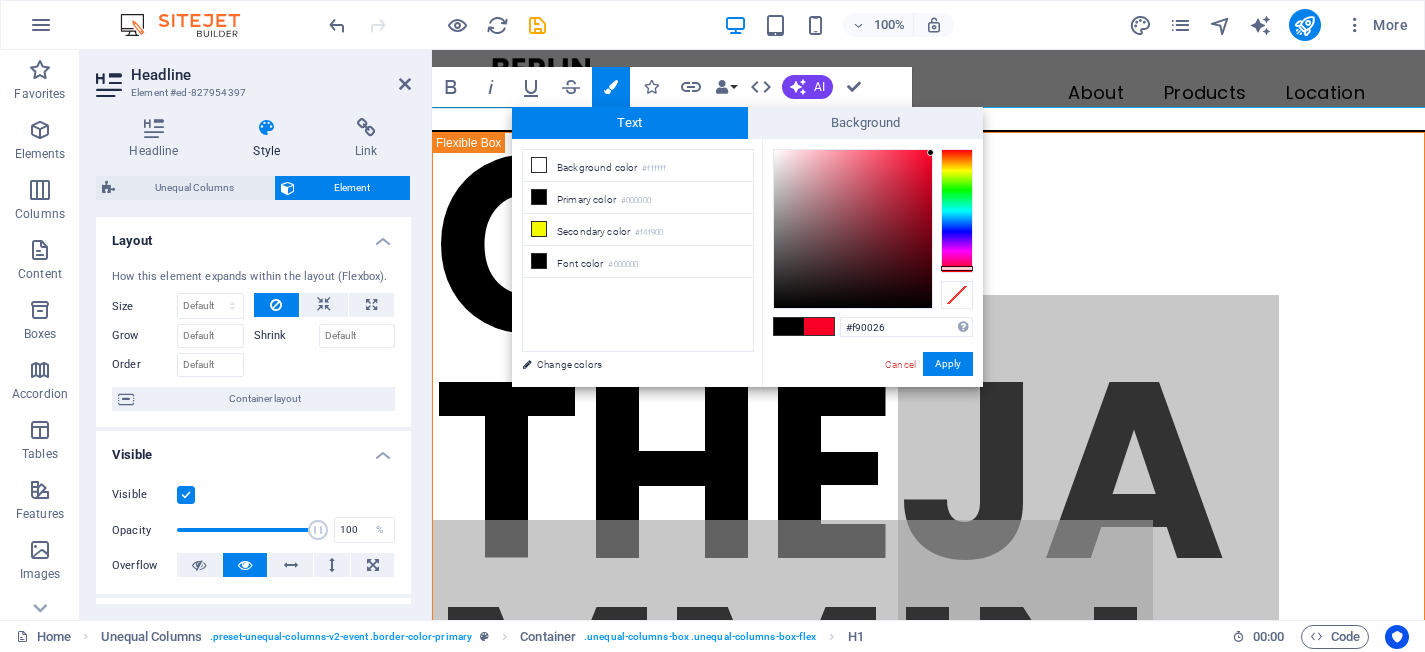 click at bounding box center (819, 326) 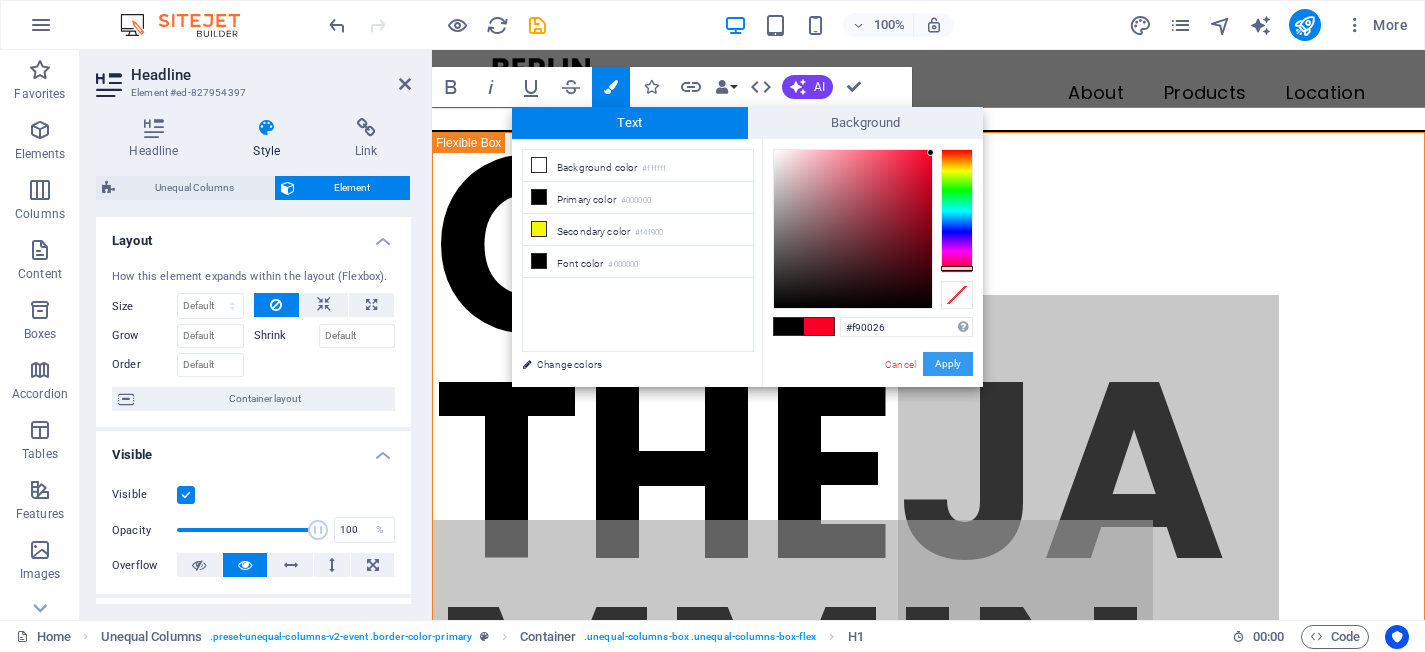 click on "Apply" at bounding box center [948, 364] 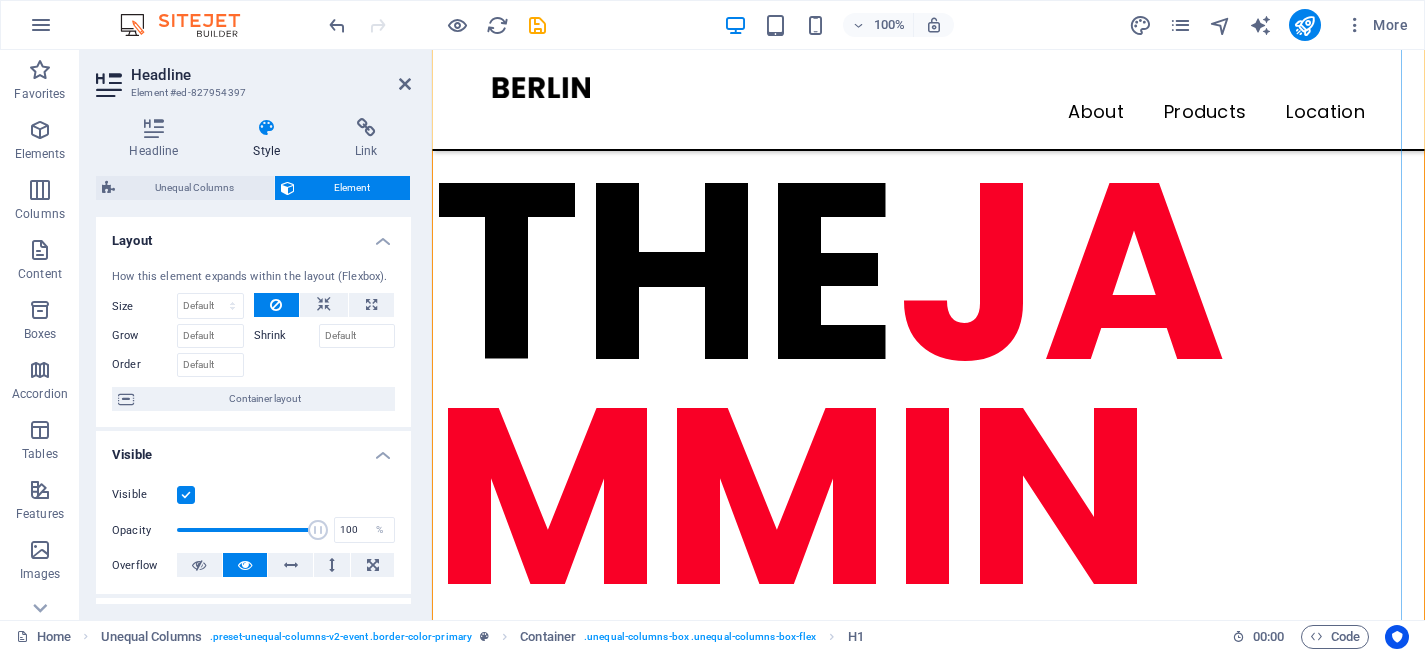 scroll, scrollTop: 196, scrollLeft: 0, axis: vertical 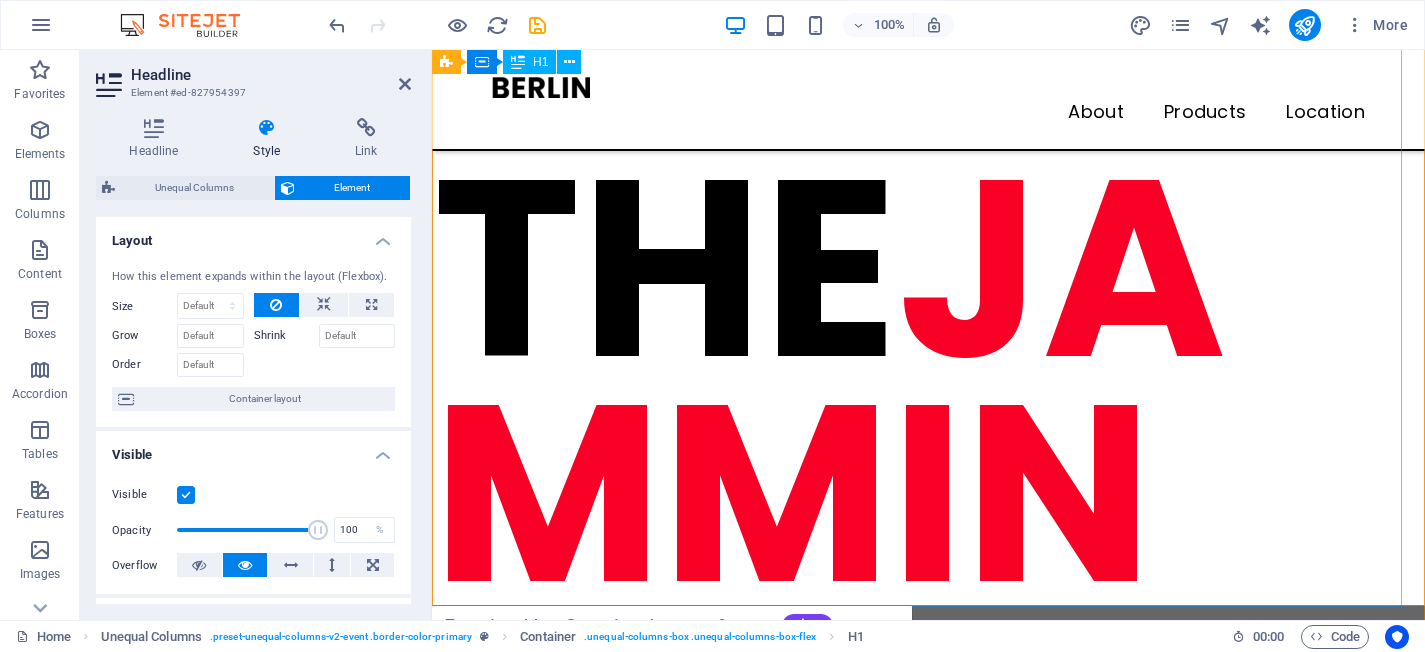 click on "GET THE JAMMIN DESIGN" at bounding box center [928, 381] 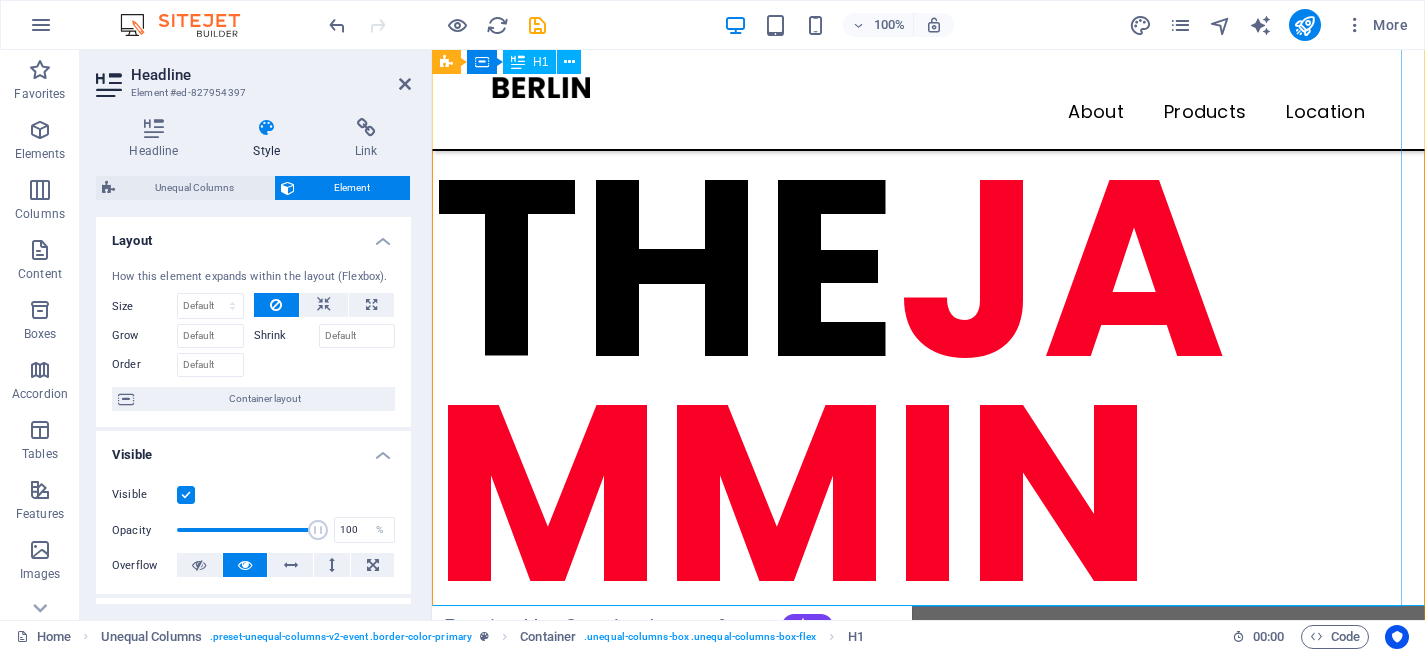 scroll, scrollTop: 244, scrollLeft: 0, axis: vertical 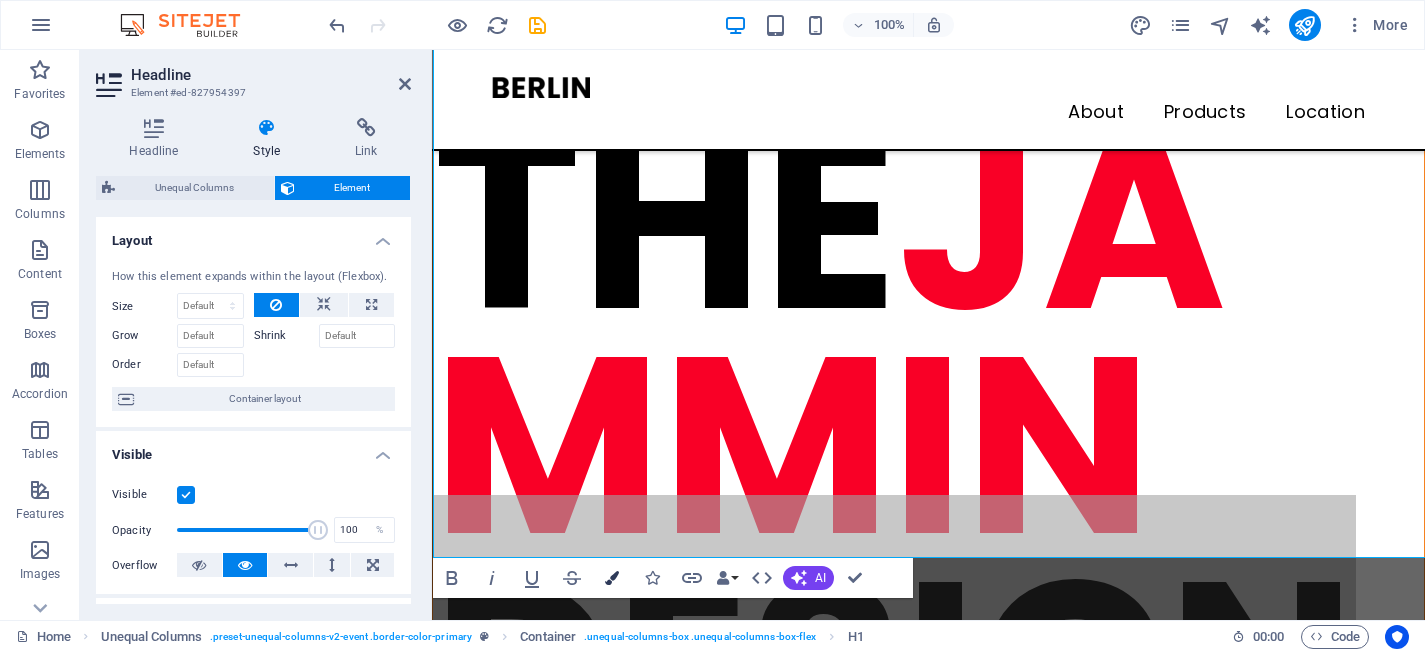click on "Colors" at bounding box center (612, 578) 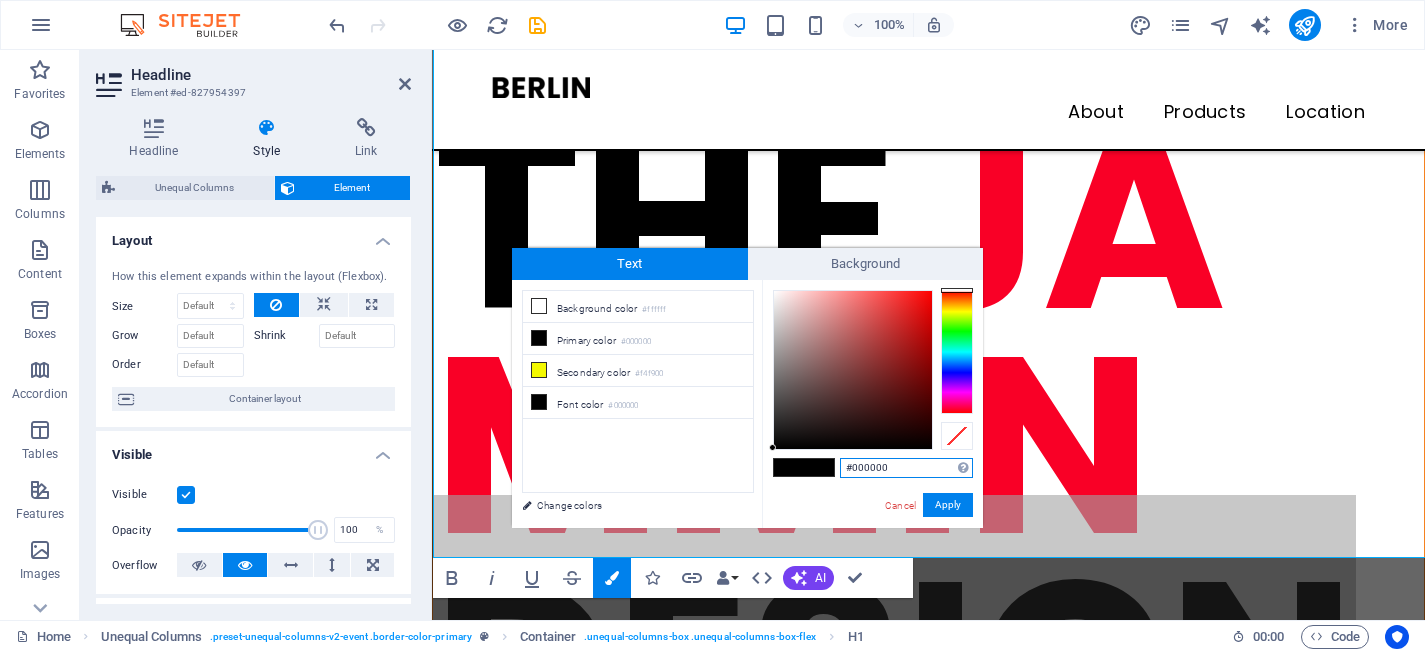 click at bounding box center (957, 352) 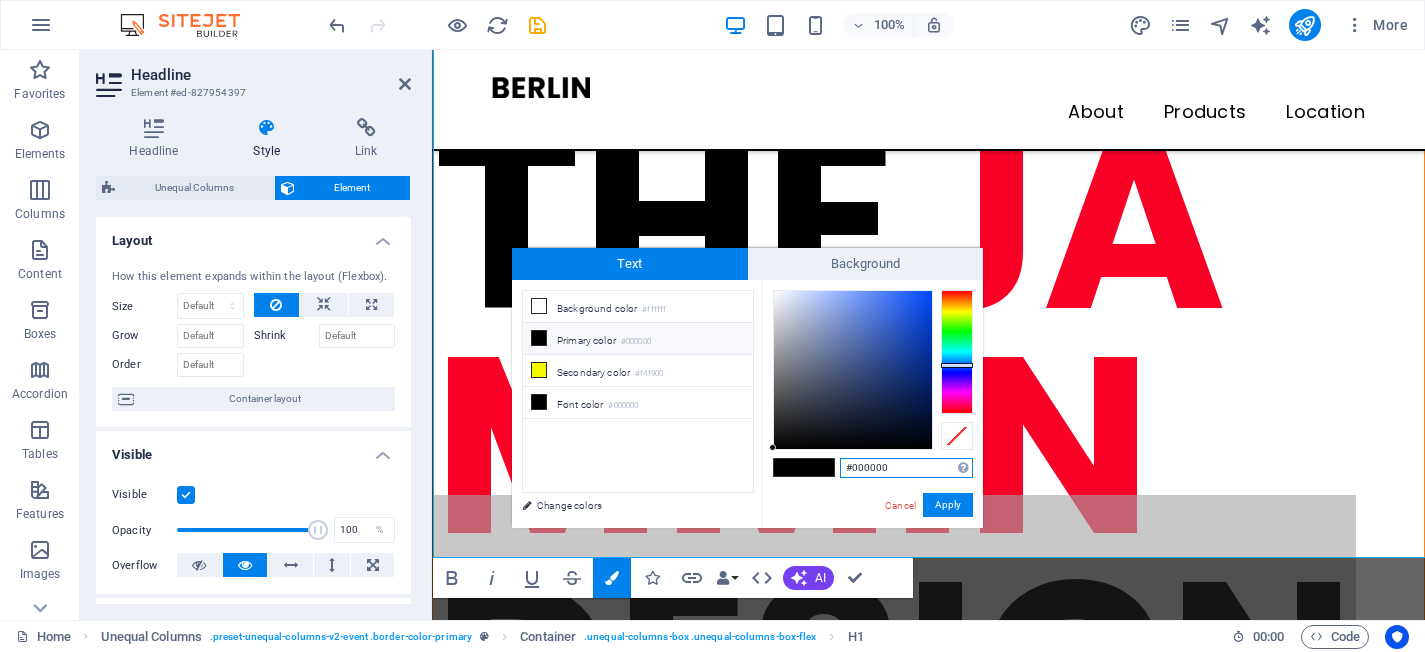 click at bounding box center [957, 352] 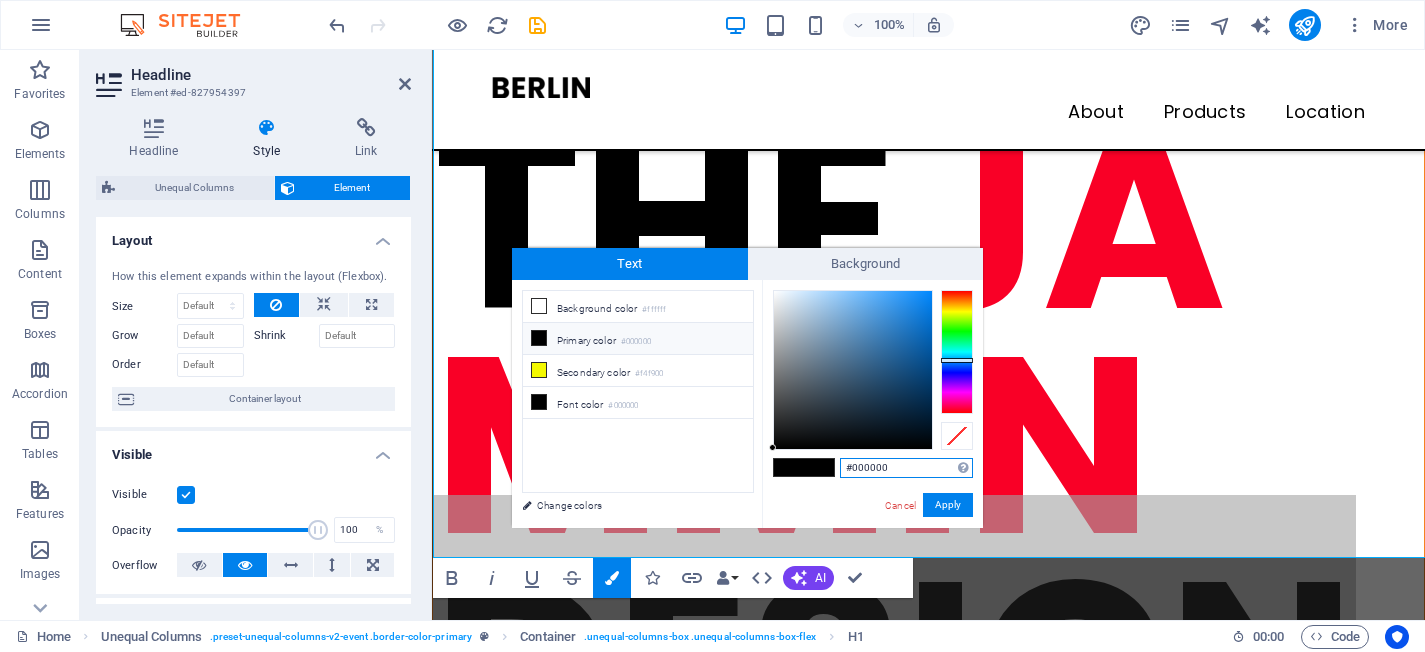click at bounding box center (957, 352) 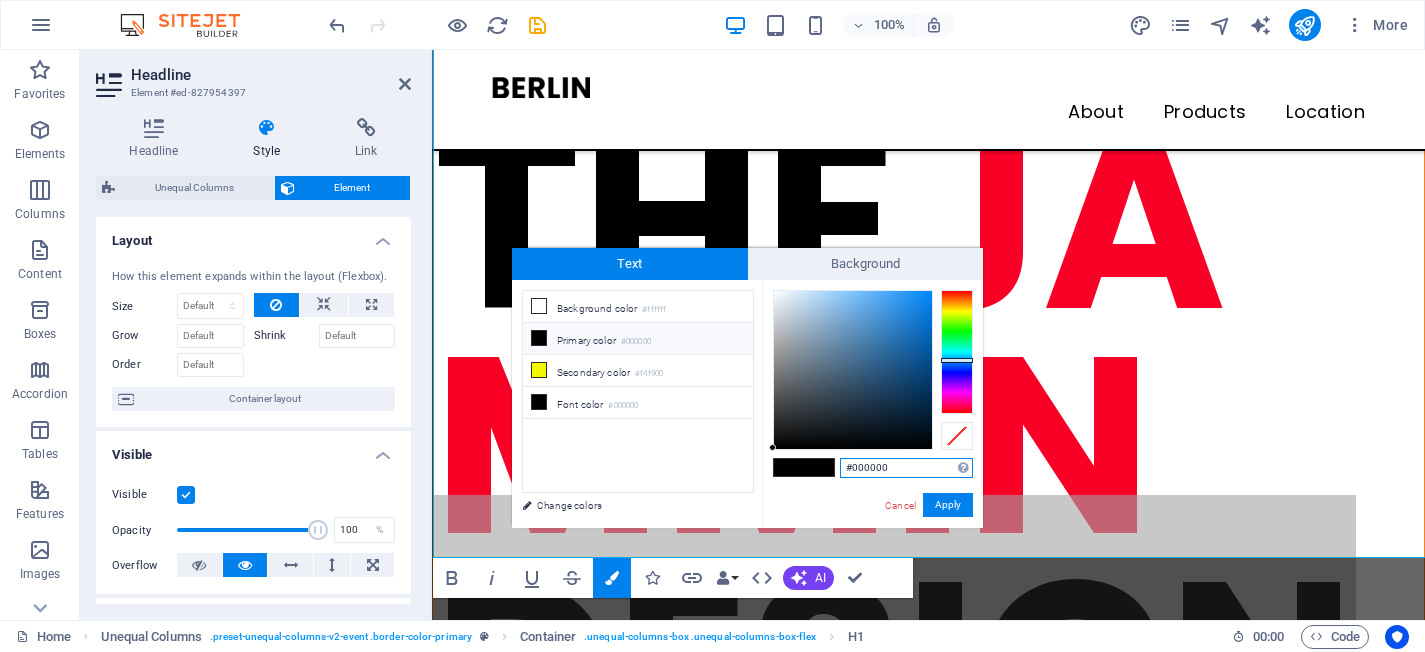 type on "#1687e9" 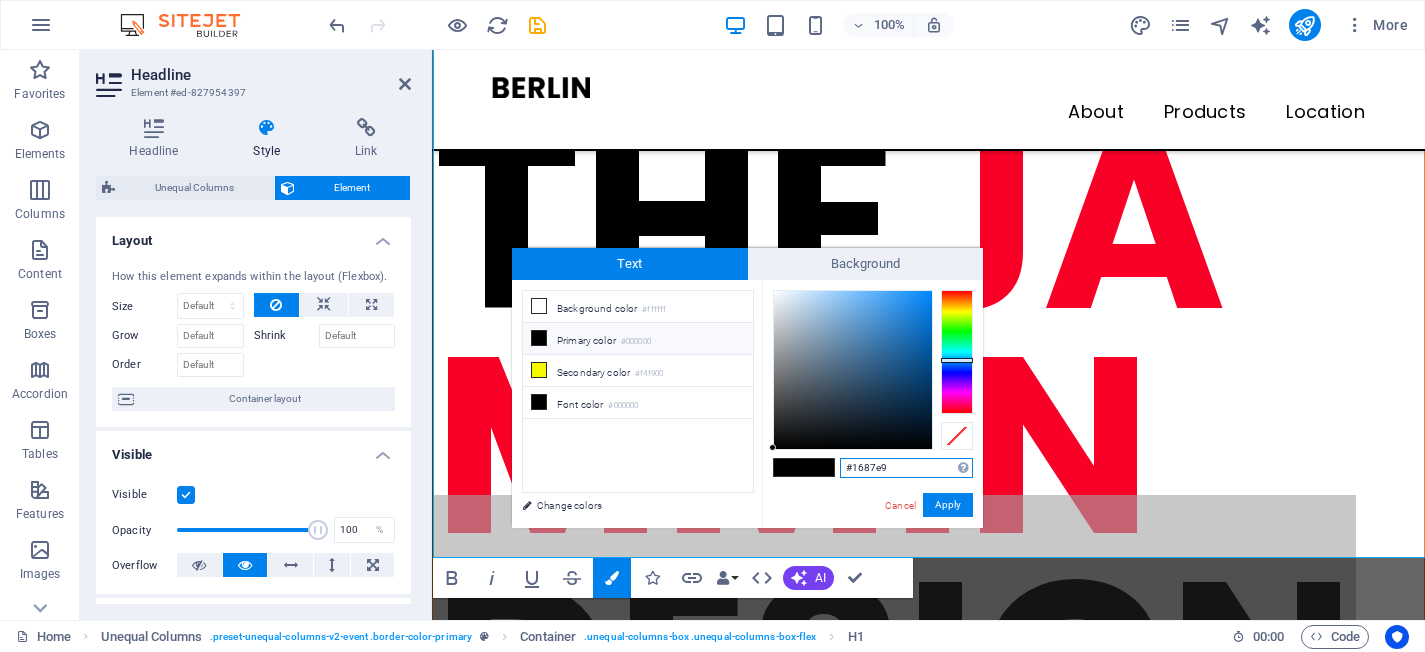 click at bounding box center (853, 370) 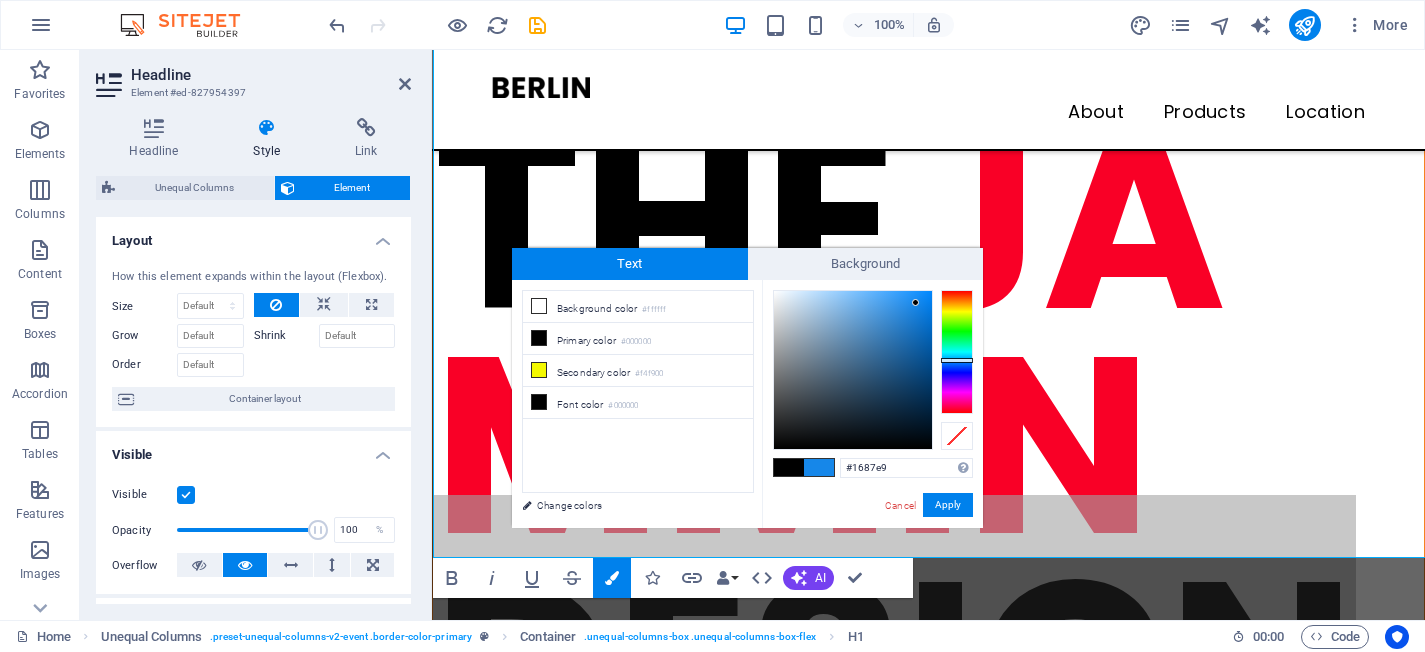 click at bounding box center (819, 467) 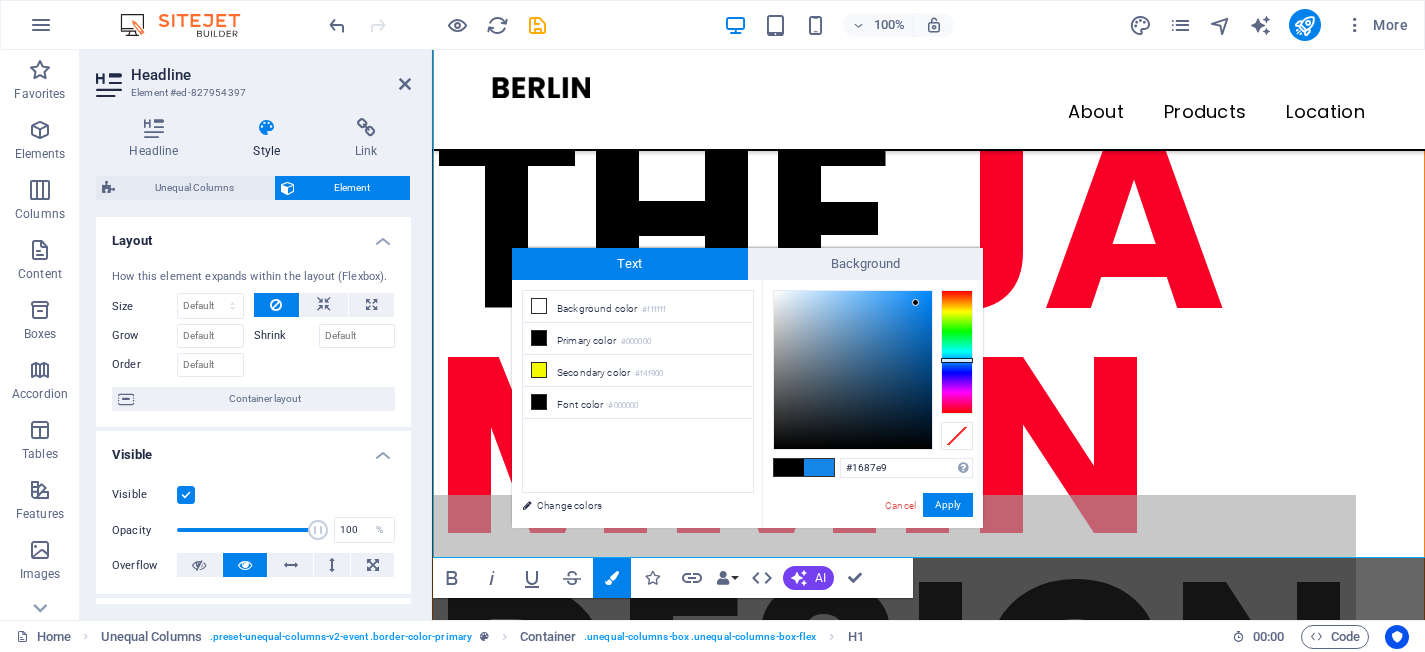click at bounding box center [819, 467] 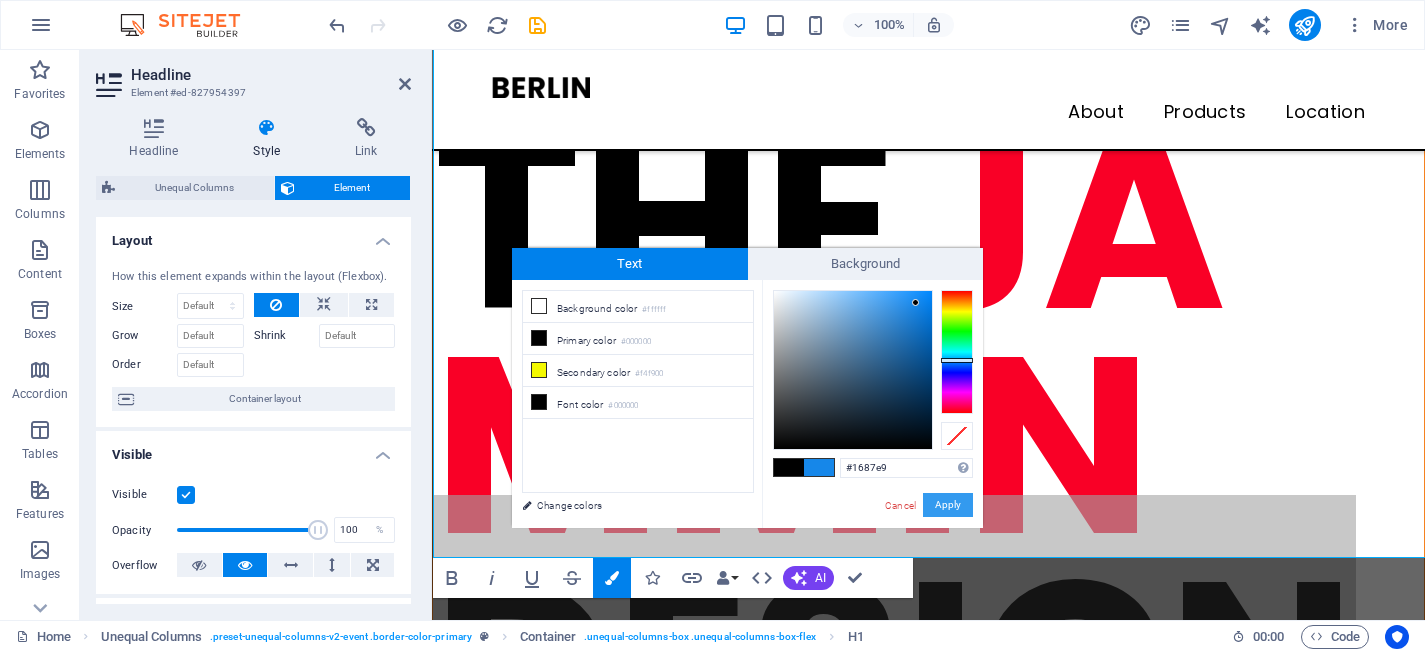 click on "Apply" at bounding box center (948, 505) 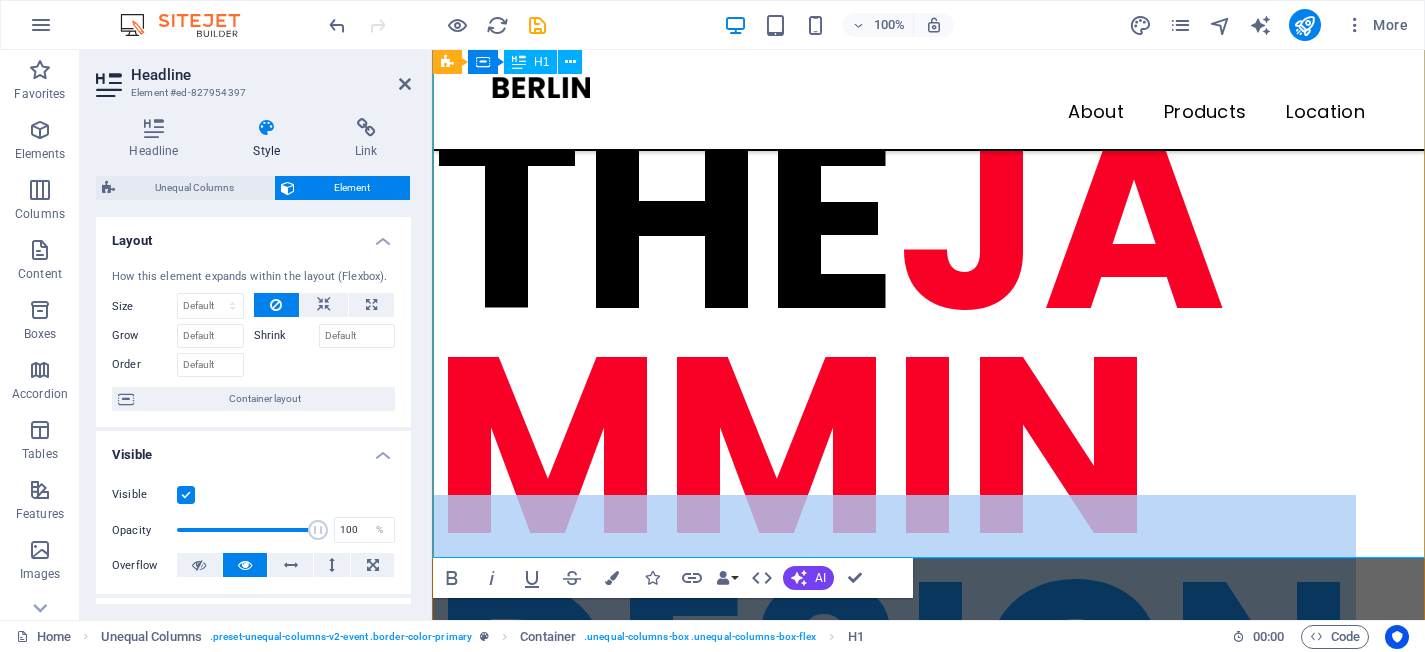 click on "GET THE JAMMIN DESIGN" at bounding box center [928, 333] 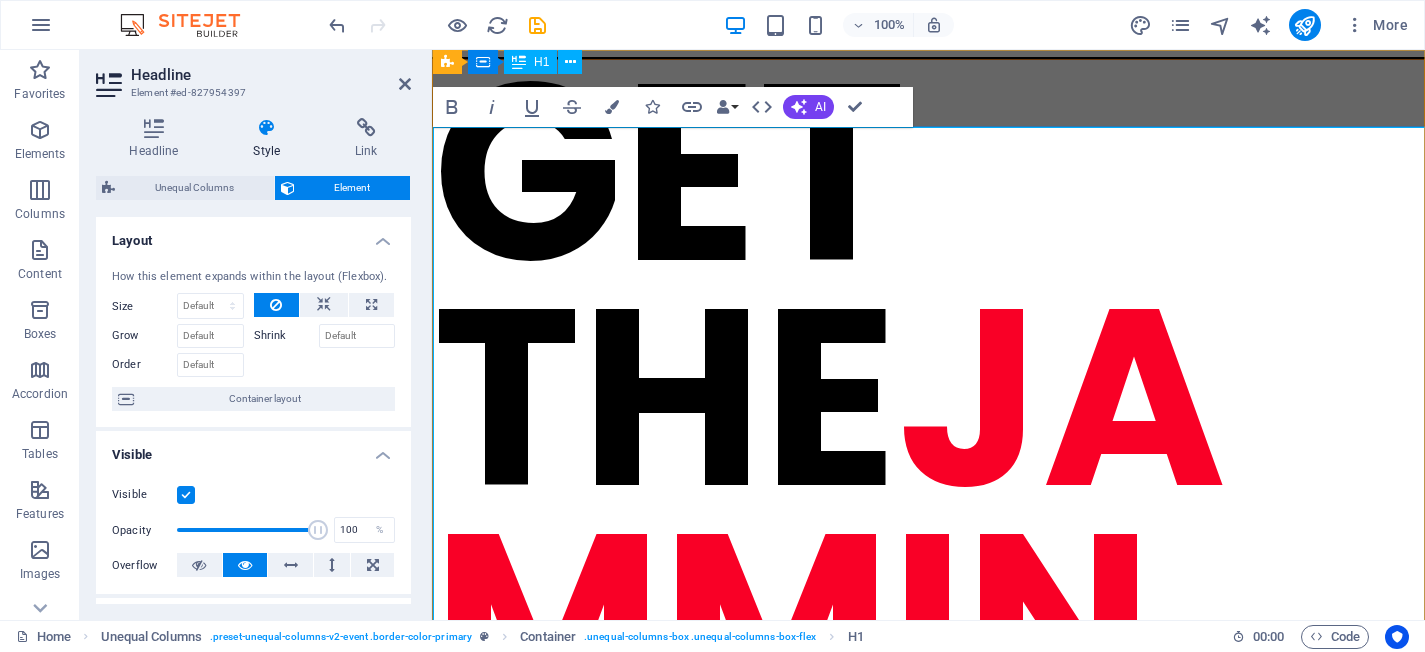 scroll, scrollTop: 0, scrollLeft: 0, axis: both 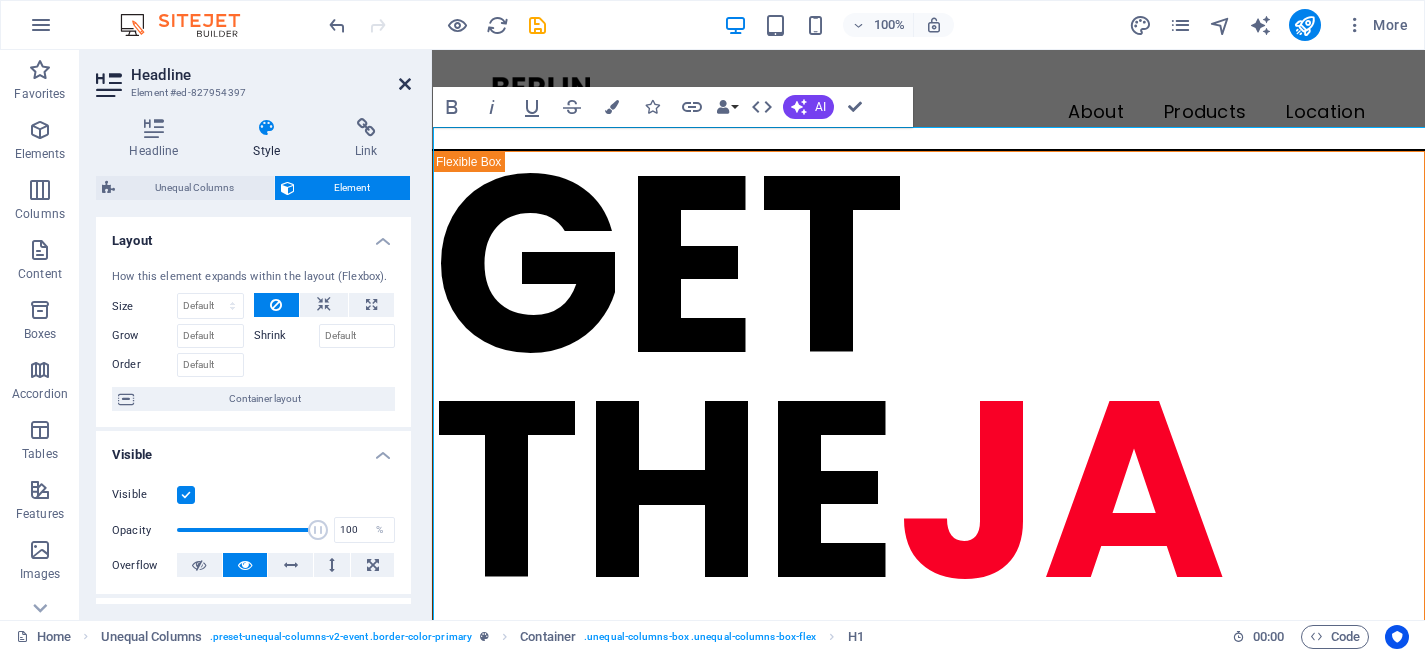 click at bounding box center [405, 84] 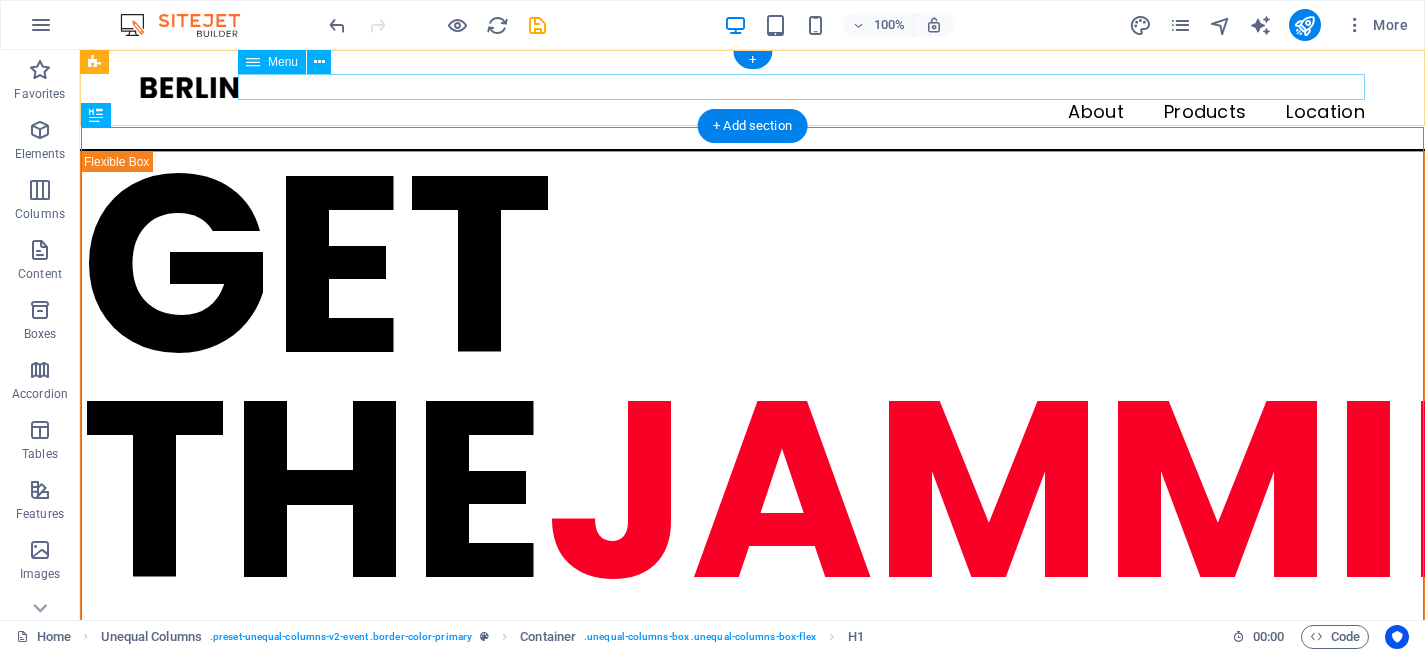 click on "About Products Location" at bounding box center [752, 113] 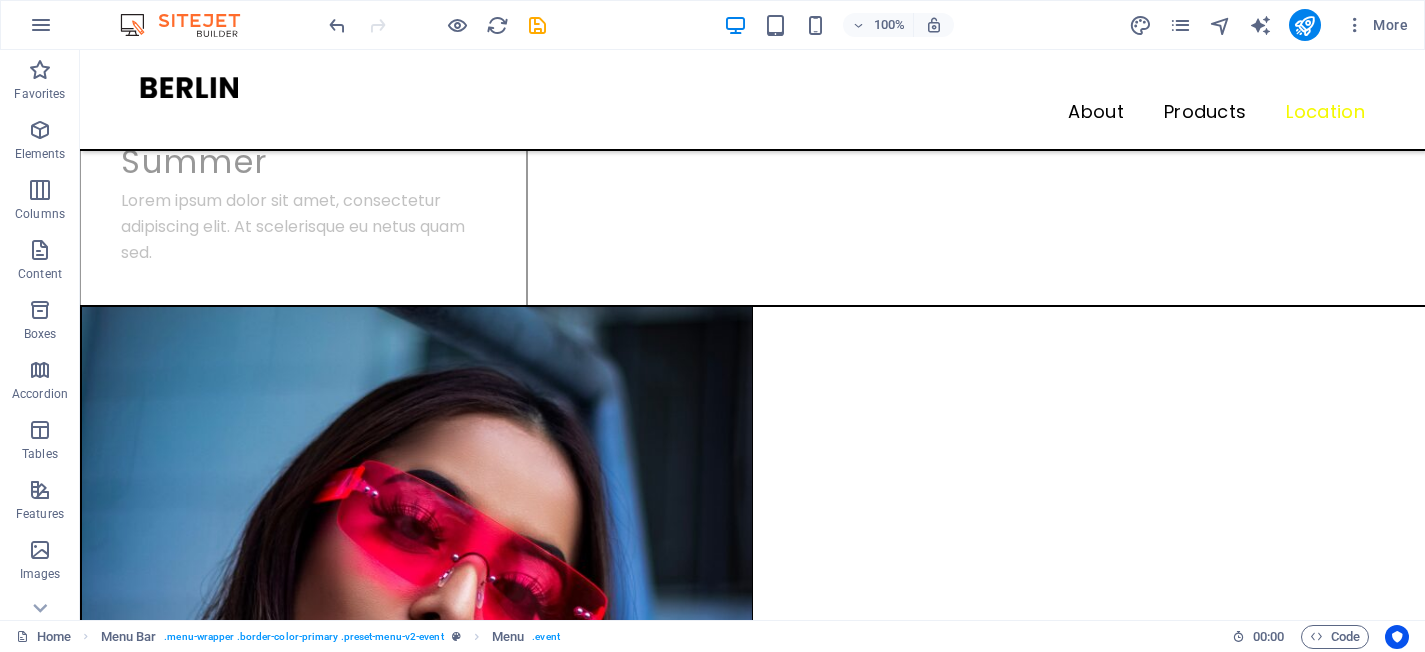 scroll, scrollTop: 4785, scrollLeft: 0, axis: vertical 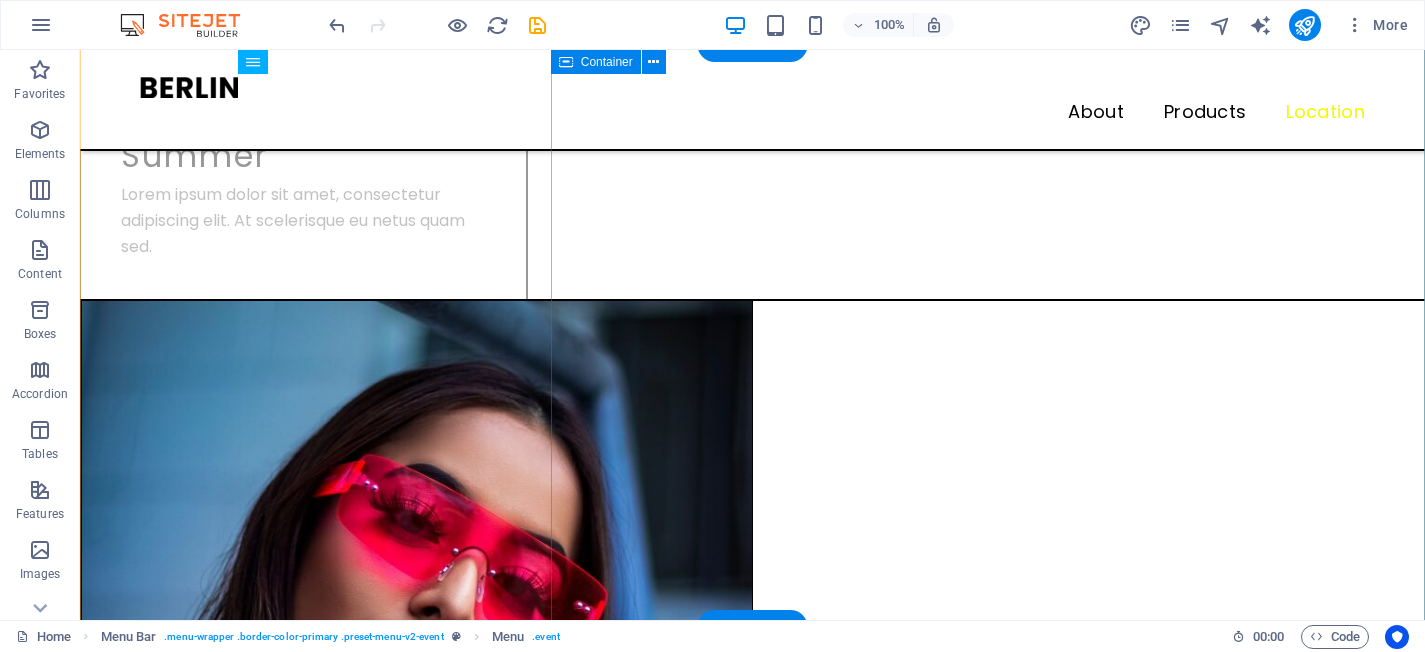 click on "Special Offer Lorem ipsum dolor sit amet, consectetur adipiscing elit. Elit nunc nulla nunc, quis morbi. Auctor amet, lorem tellus nec feugiat libero volutpat ullamcorper morbi.  Subscribe   I have read and understand the privacy policy. Unreadable? Load new" at bounding box center [752, 6749] 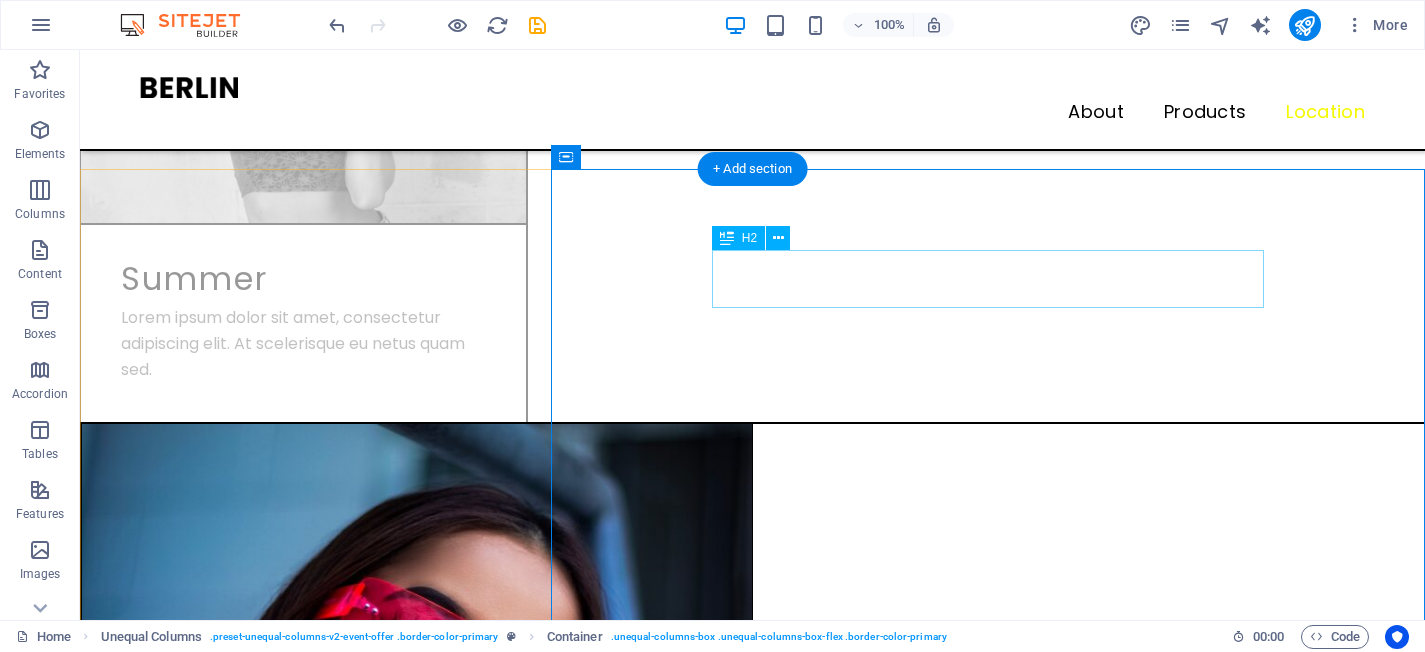 scroll, scrollTop: 4661, scrollLeft: 0, axis: vertical 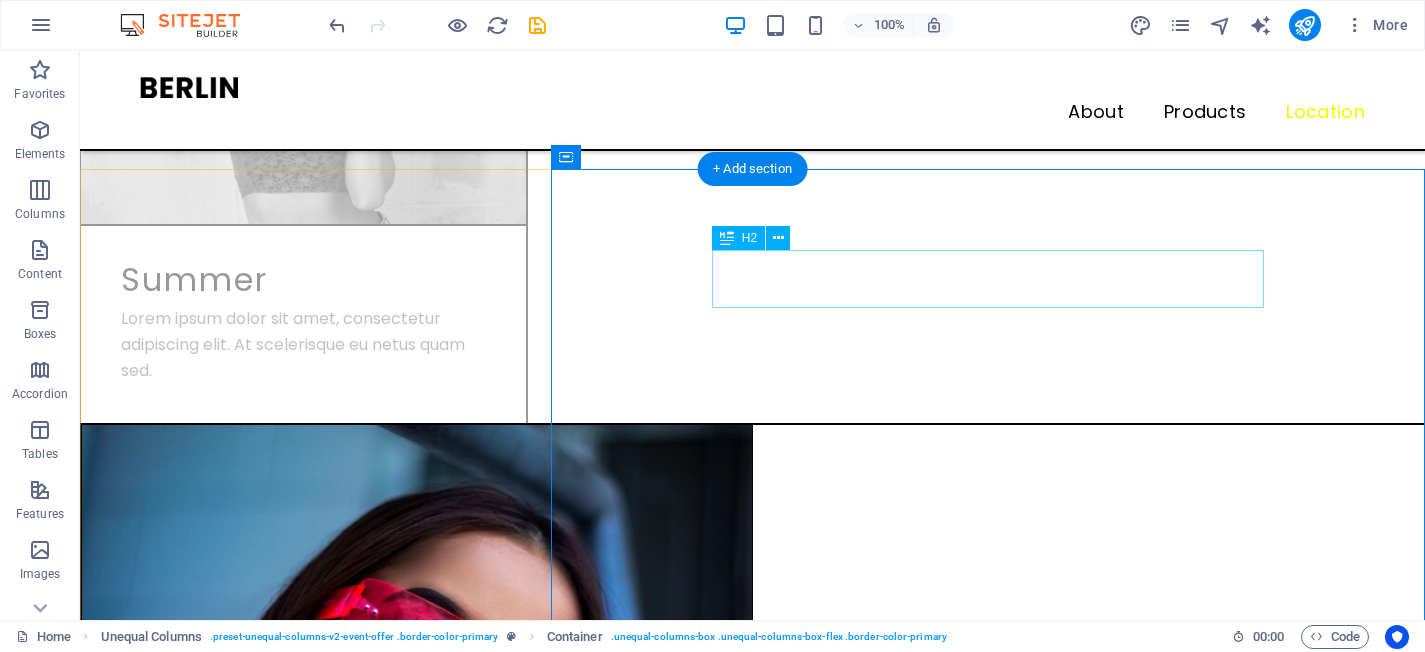 click on "Special Offer" at bounding box center [752, 6684] 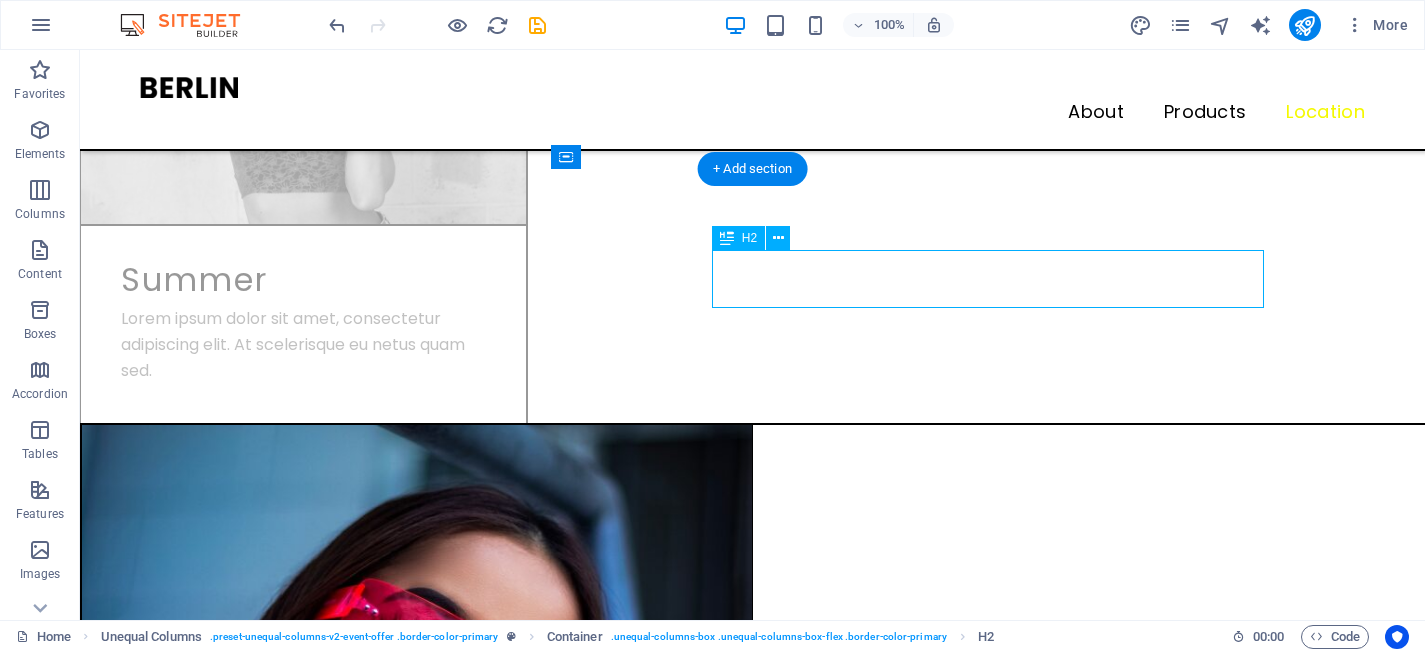 click on "Special Offer" at bounding box center (752, 6684) 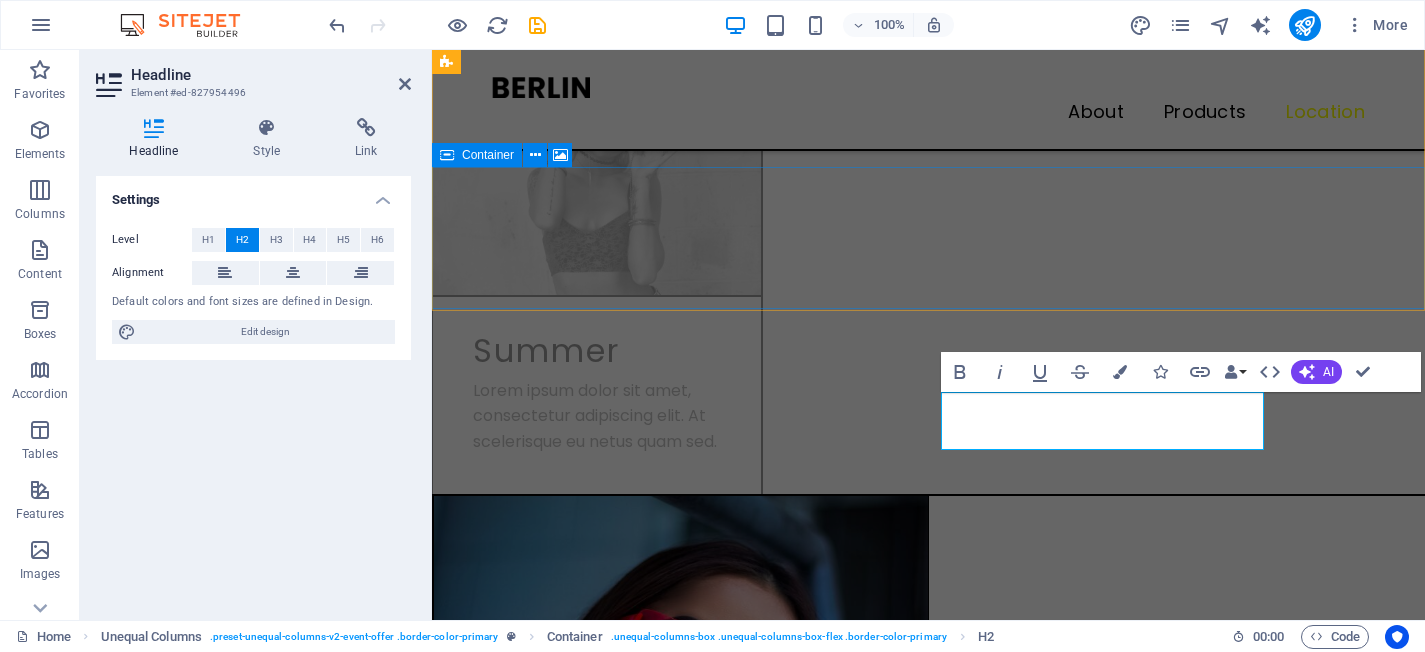 scroll, scrollTop: 4780, scrollLeft: 0, axis: vertical 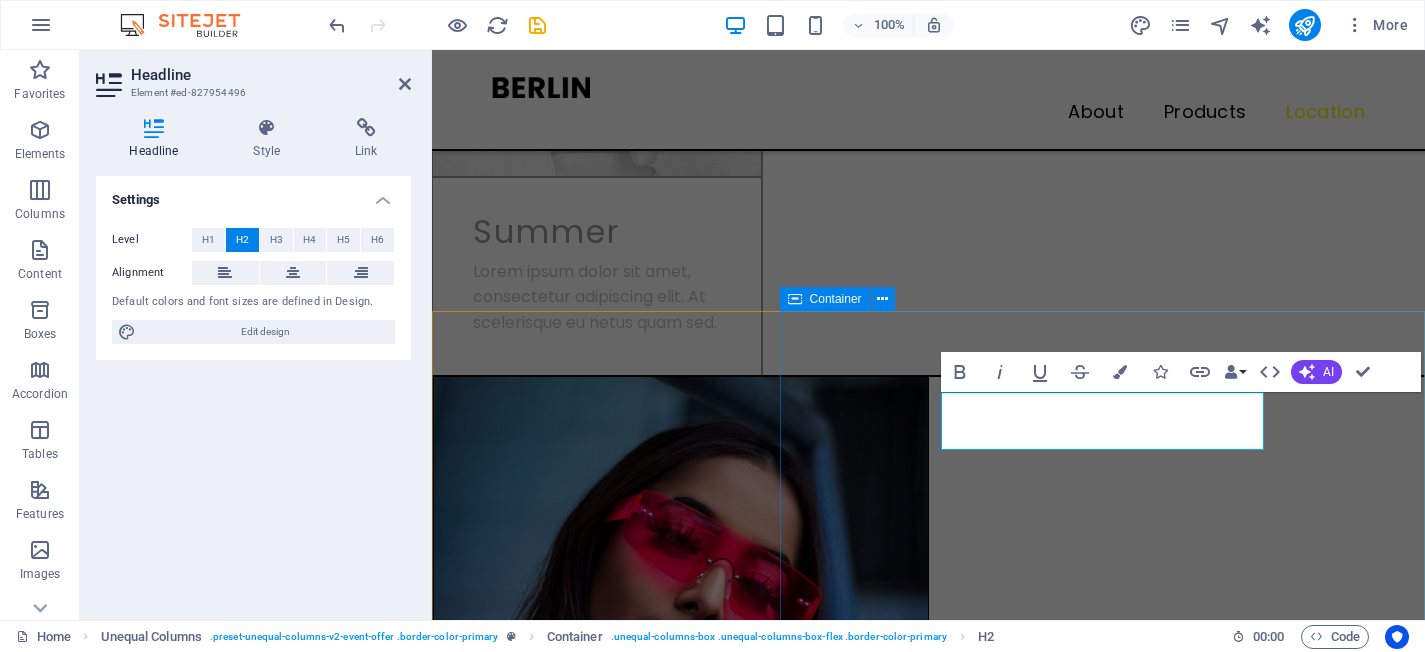 click on "Special Offer Lorem ipsum dolor sit amet, consectetur adipiscing elit. Elit nunc nulla nunc, quis morbi. Auctor amet, lorem tellus nec feugiat libero volutpat ullamcorper morbi.  Subscribe   I have read and understand the privacy policy. Unreadable? Load new" at bounding box center (928, 5857) 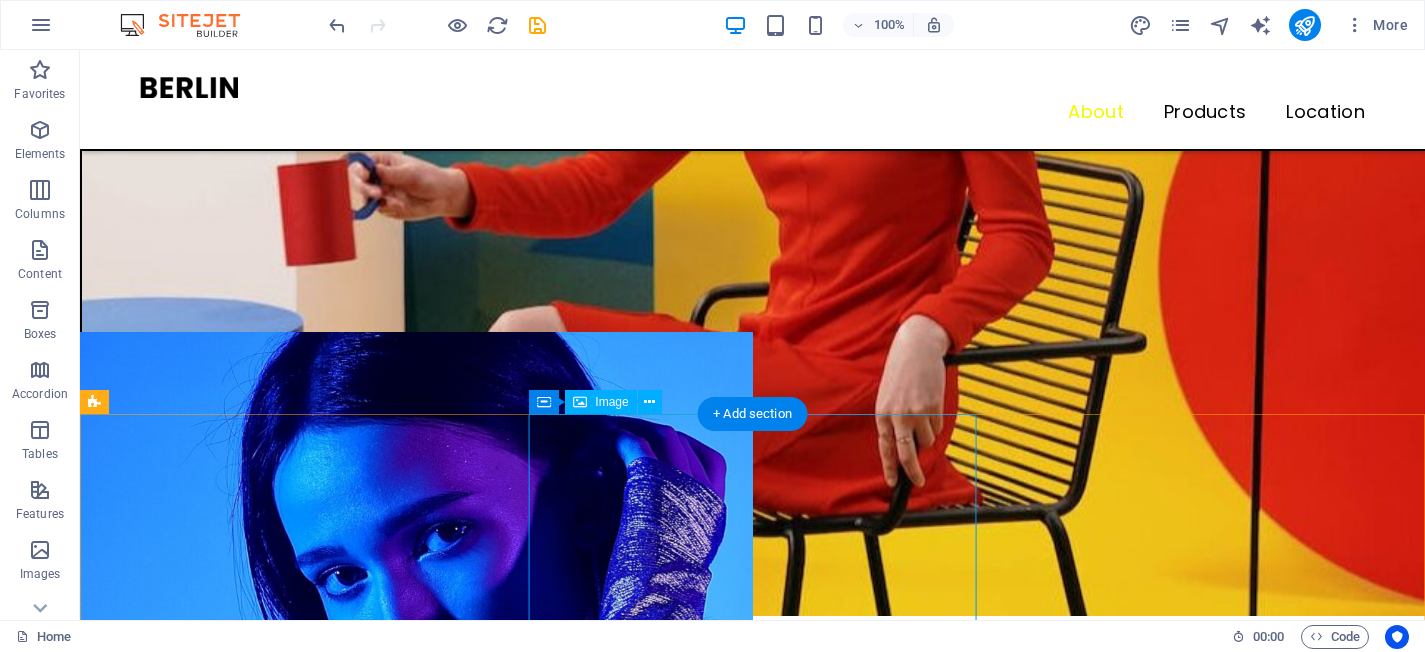 scroll, scrollTop: 0, scrollLeft: 0, axis: both 